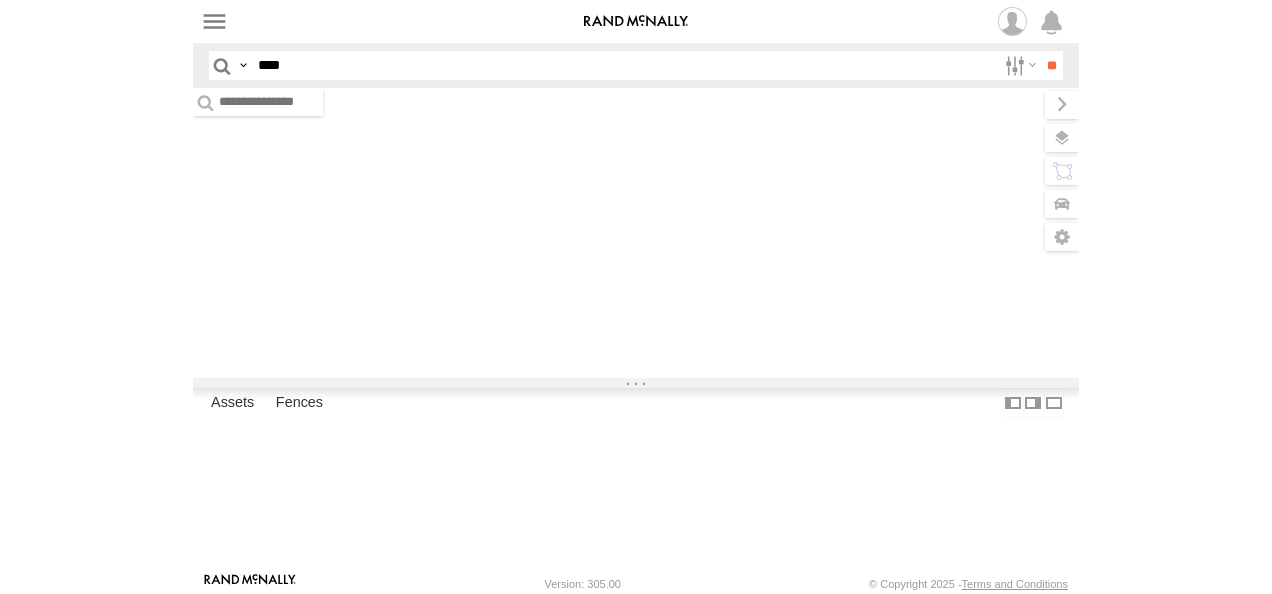 scroll, scrollTop: 0, scrollLeft: 0, axis: both 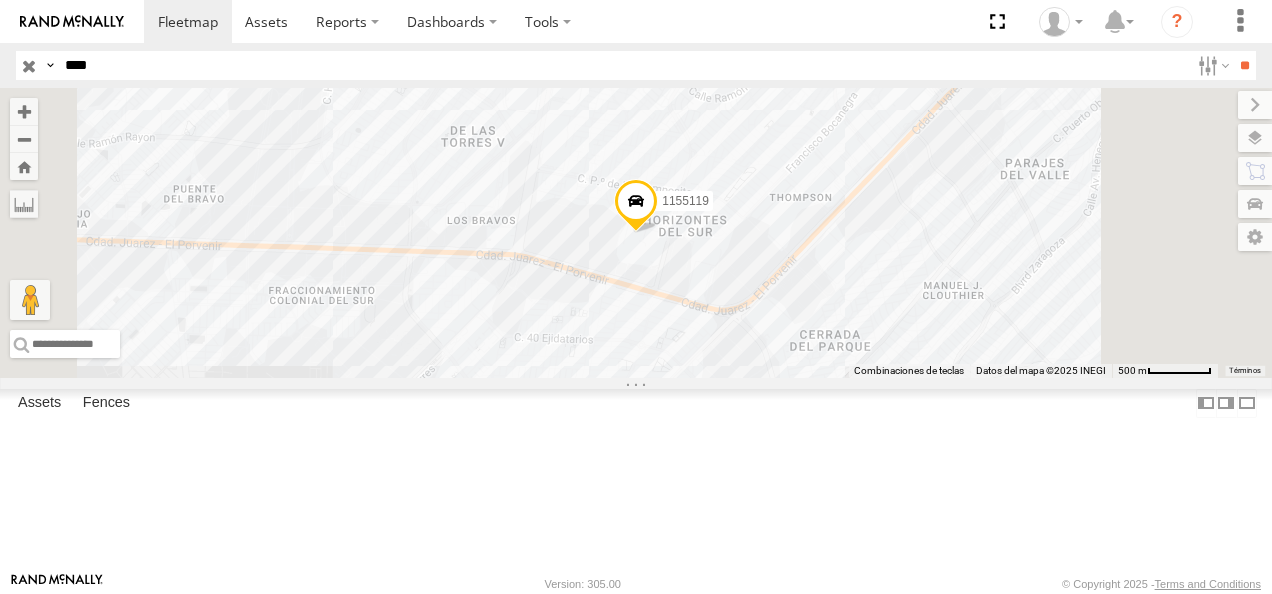drag, startPoint x: 103, startPoint y: 68, endPoint x: 28, endPoint y: 69, distance: 75.00667 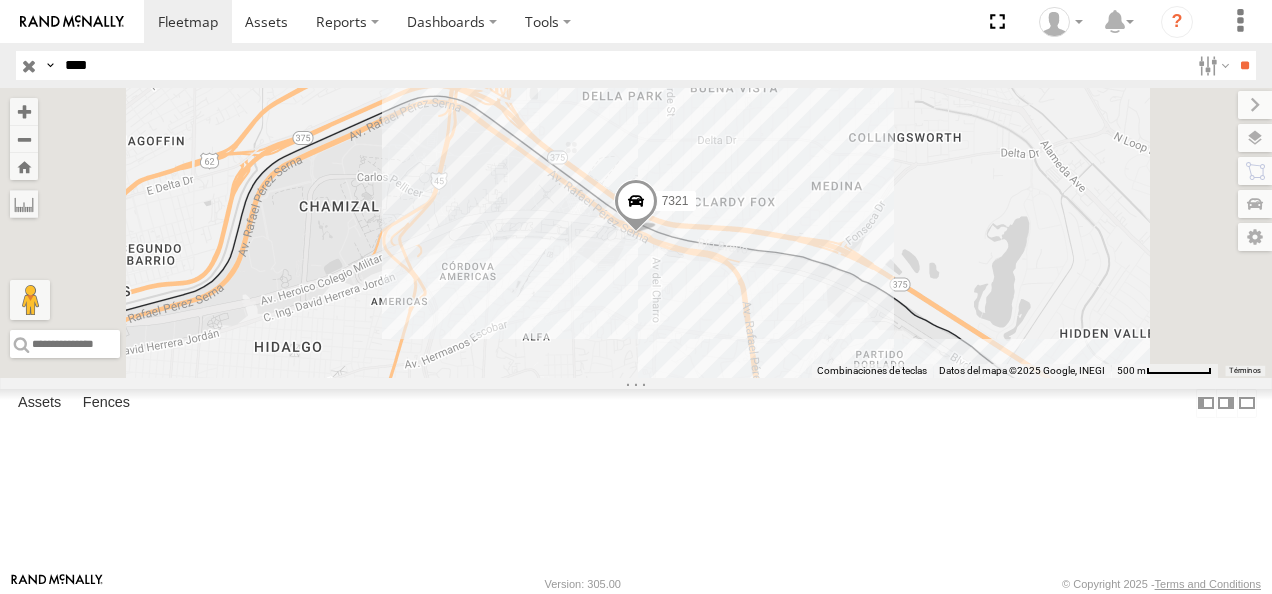 click on "7321" at bounding box center (0, 0) 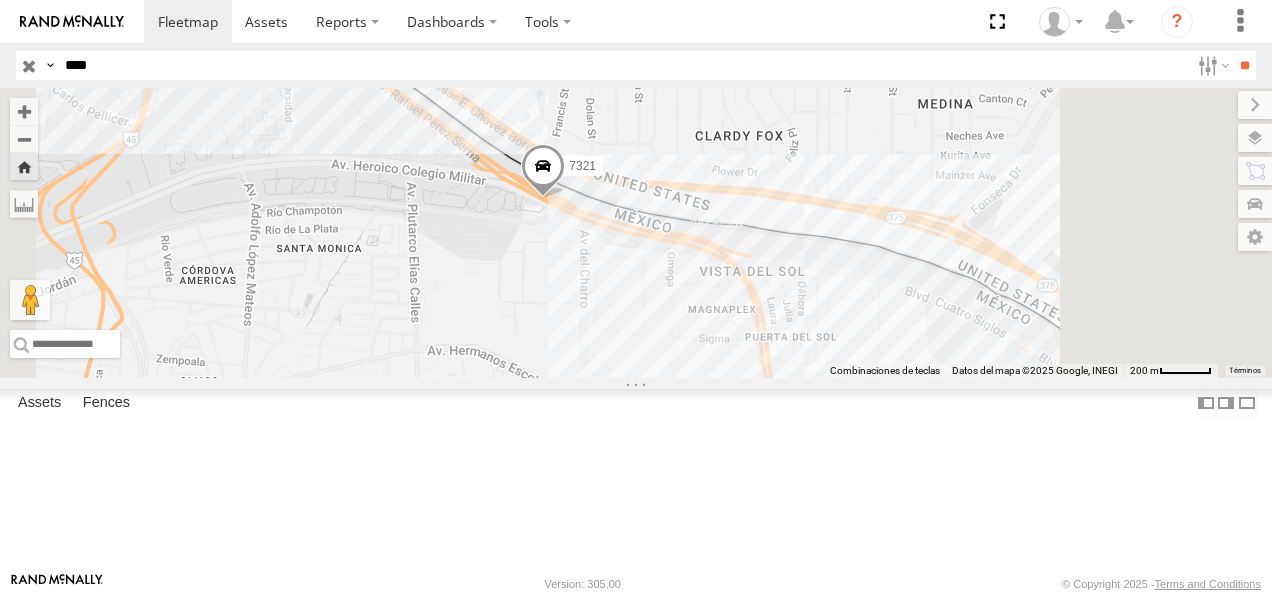 click at bounding box center [543, 171] 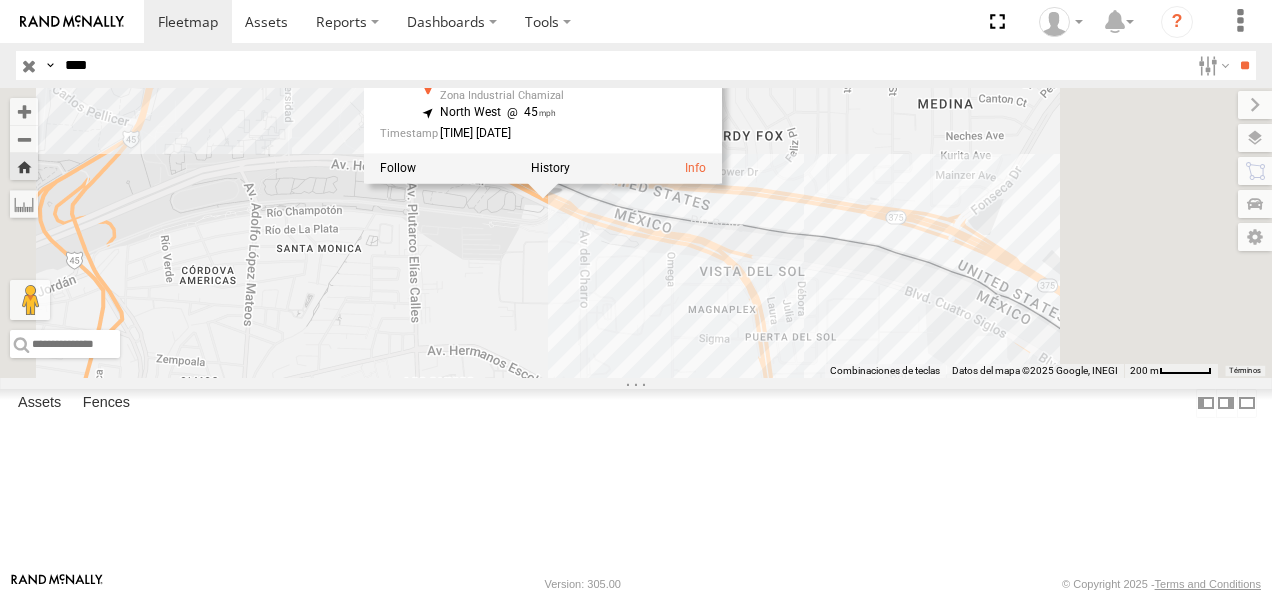 click on "7321 7321 FLEX NORTE Boulevard Ingeniero Bernardo Norzagaray Zona Industrial Chamizal [LATITUDE] ,  [LONGITUDE] North West 45 [TIME] [DATE]" at bounding box center [636, 233] 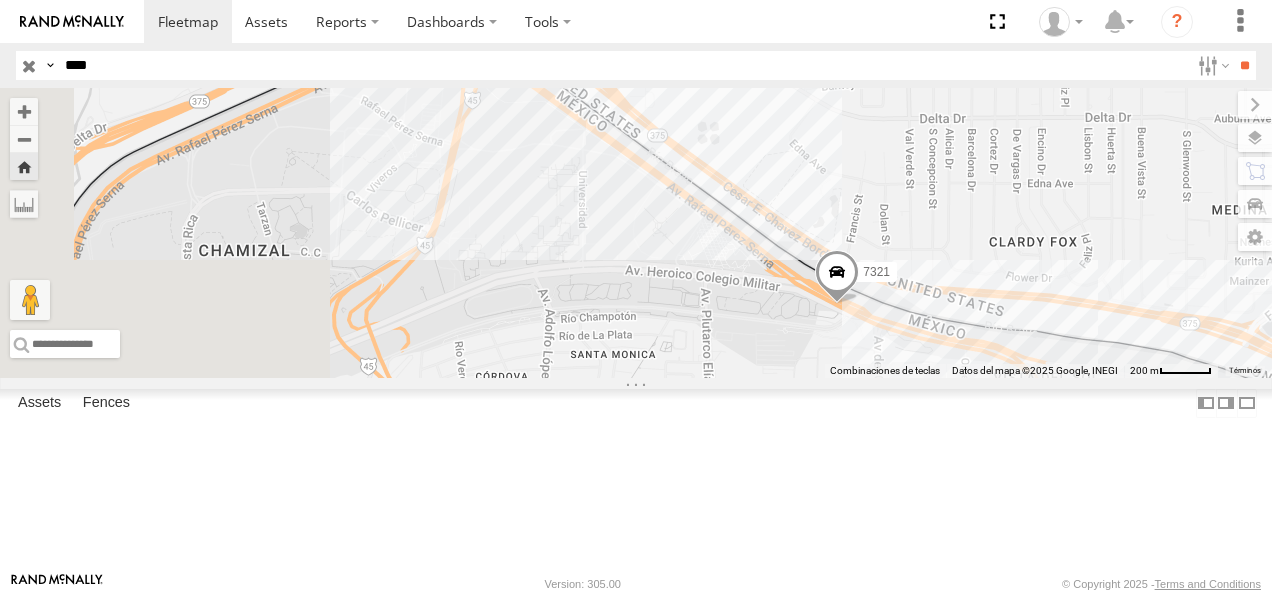 drag, startPoint x: 596, startPoint y: 246, endPoint x: 896, endPoint y: 352, distance: 318.17606 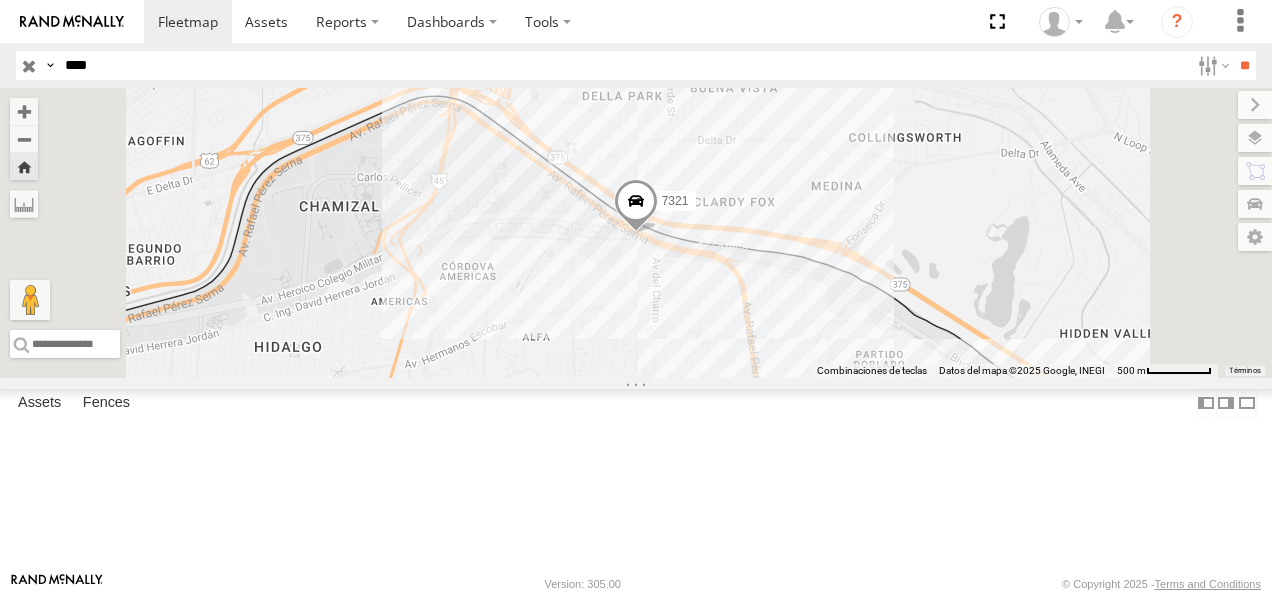 click at bounding box center (636, 206) 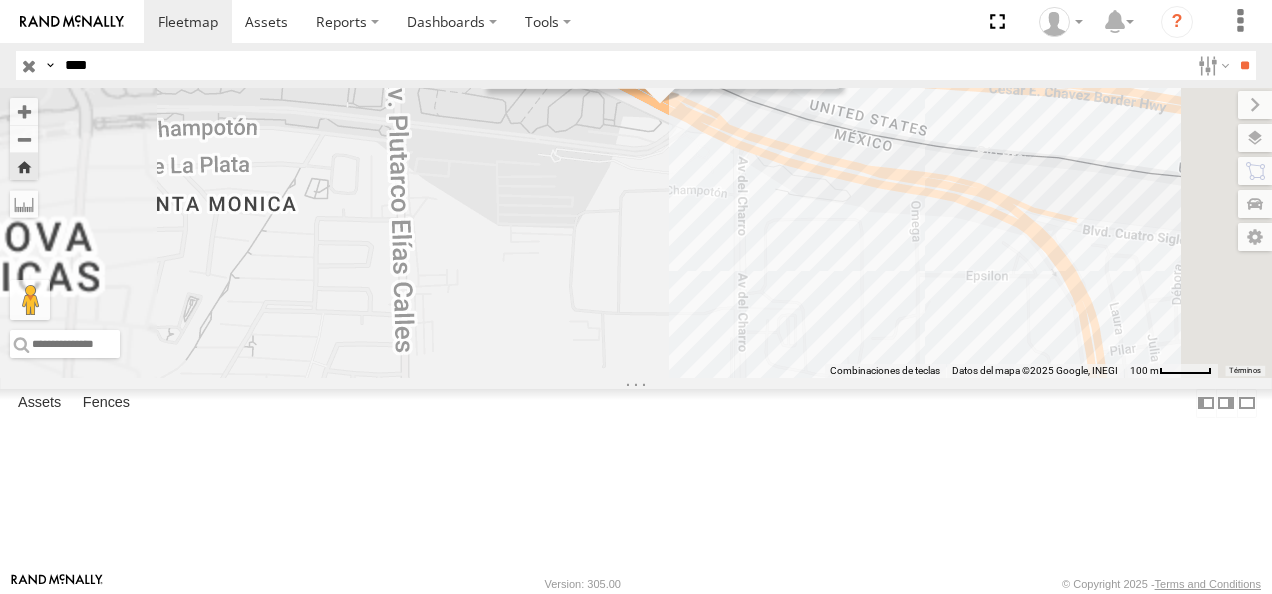 click on "7321 7321 FLEX NORTE Boulevard Ingeniero Bernardo Norzagaray Zona Industrial Chamizal [LATITUDE] ,  [LONGITUDE] North West 45 [TIME] [DATE]" at bounding box center (636, 233) 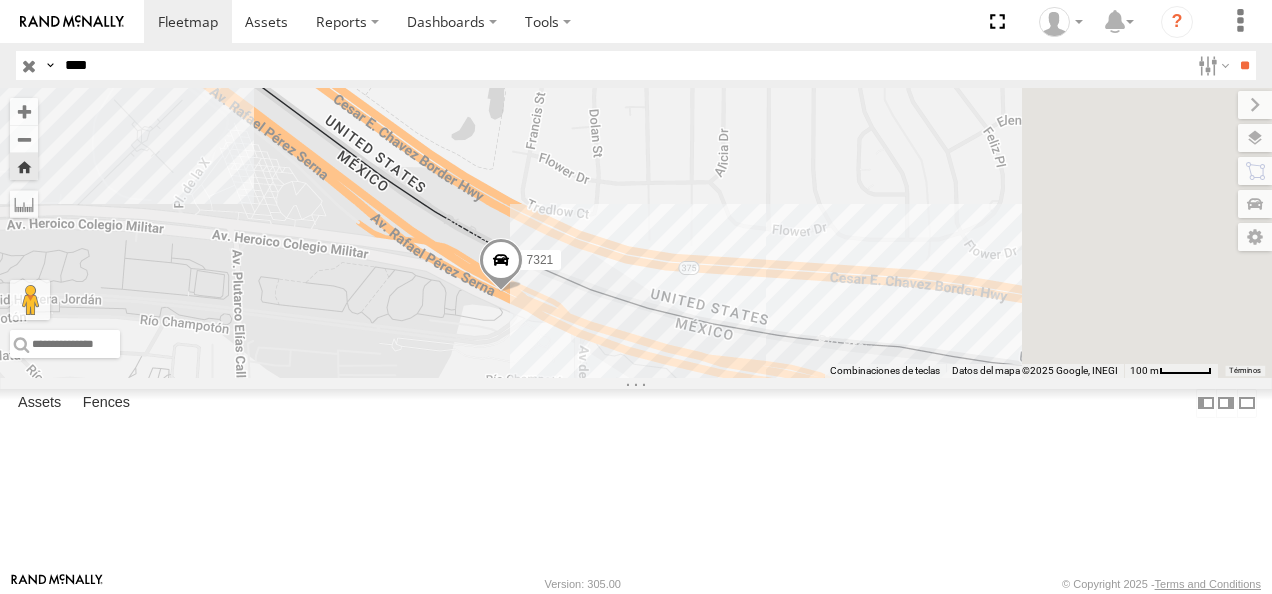 drag, startPoint x: 884, startPoint y: 222, endPoint x: 720, endPoint y: 415, distance: 253.26863 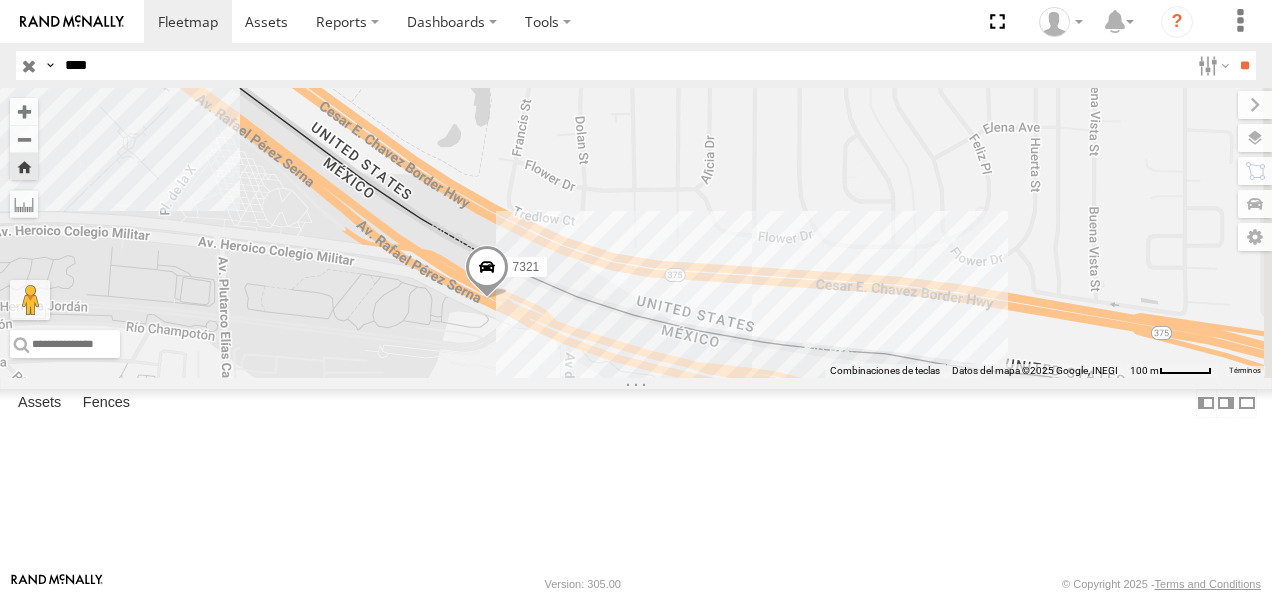 click at bounding box center (487, 272) 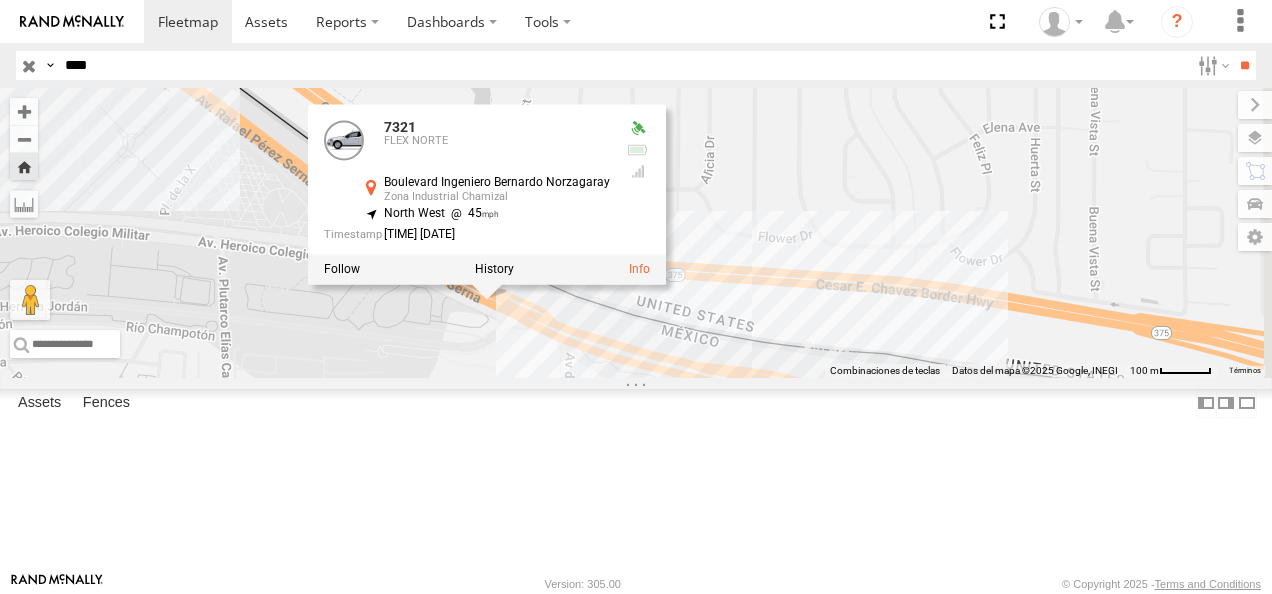 click on "7321 7321 FLEX NORTE Boulevard Ingeniero Bernardo Norzagaray Zona Industrial Chamizal [LATITUDE] ,  [LONGITUDE] North West 45 [TIME] [DATE]" at bounding box center [636, 233] 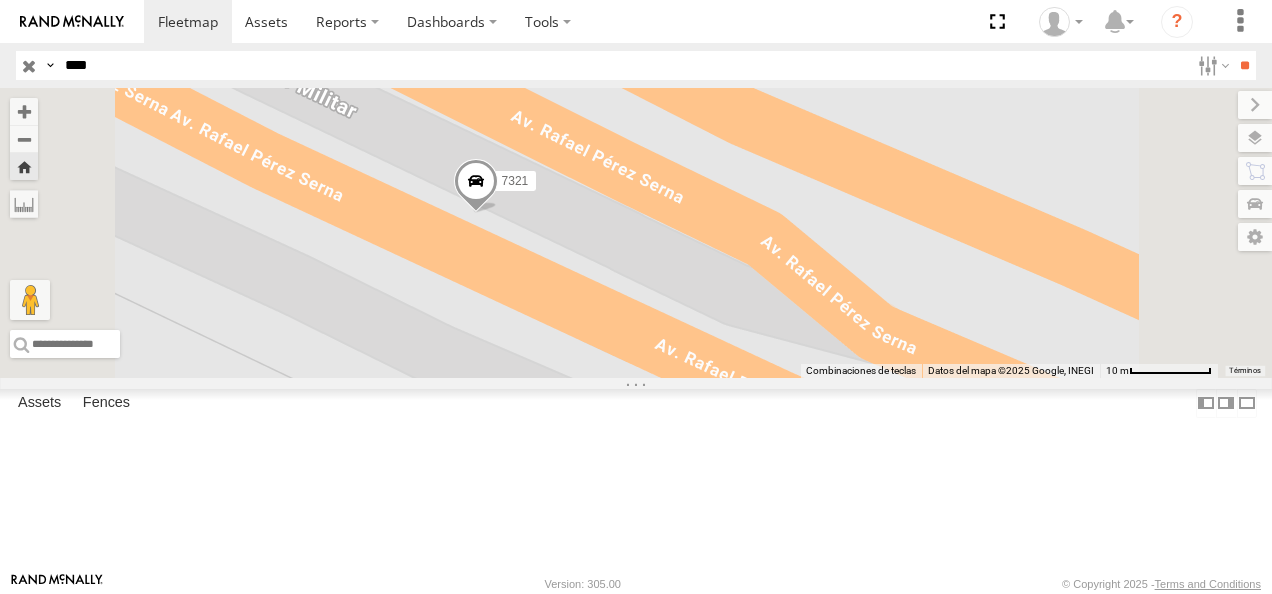 click at bounding box center [476, 186] 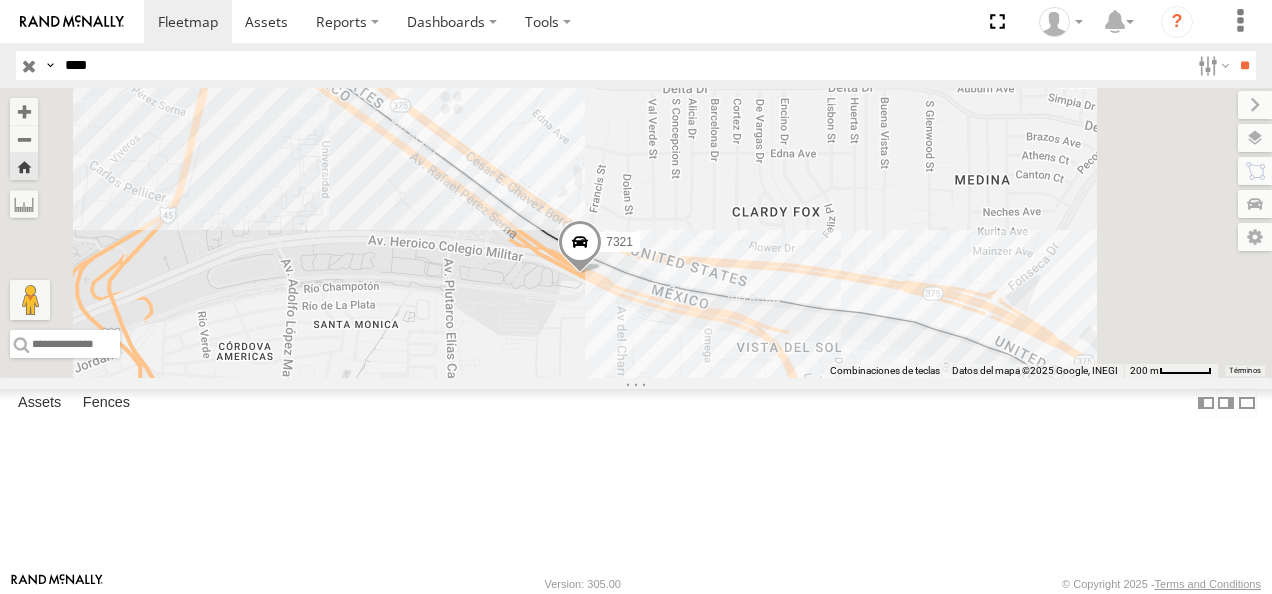 drag, startPoint x: 979, startPoint y: 434, endPoint x: 752, endPoint y: 383, distance: 232.65855 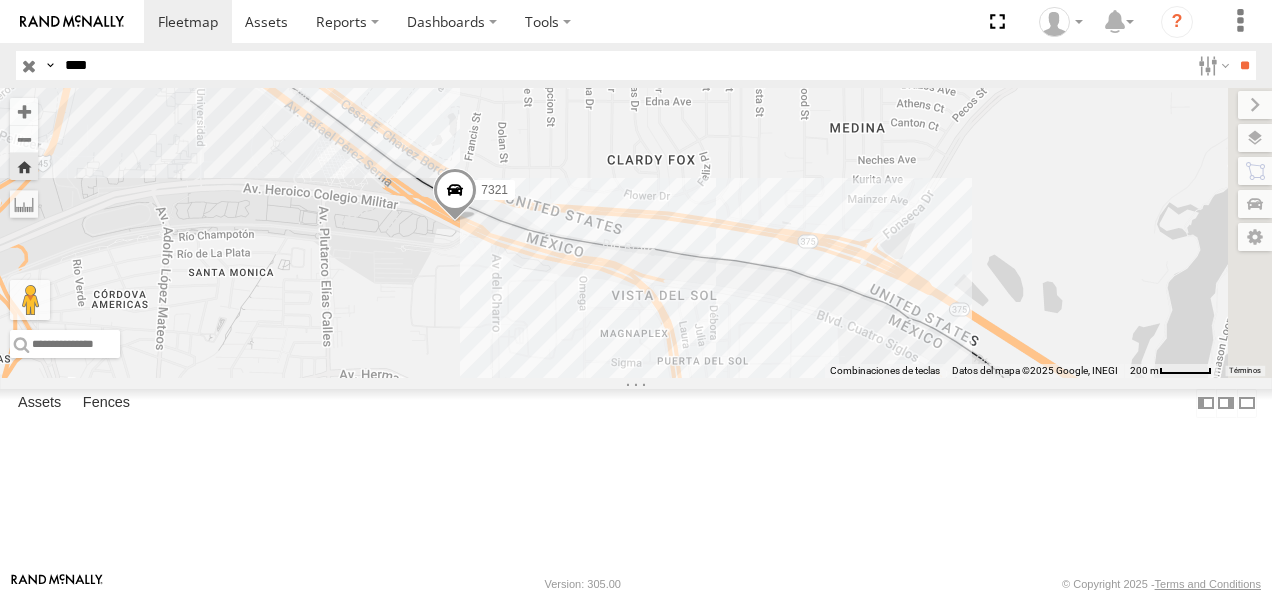 click at bounding box center [455, 195] 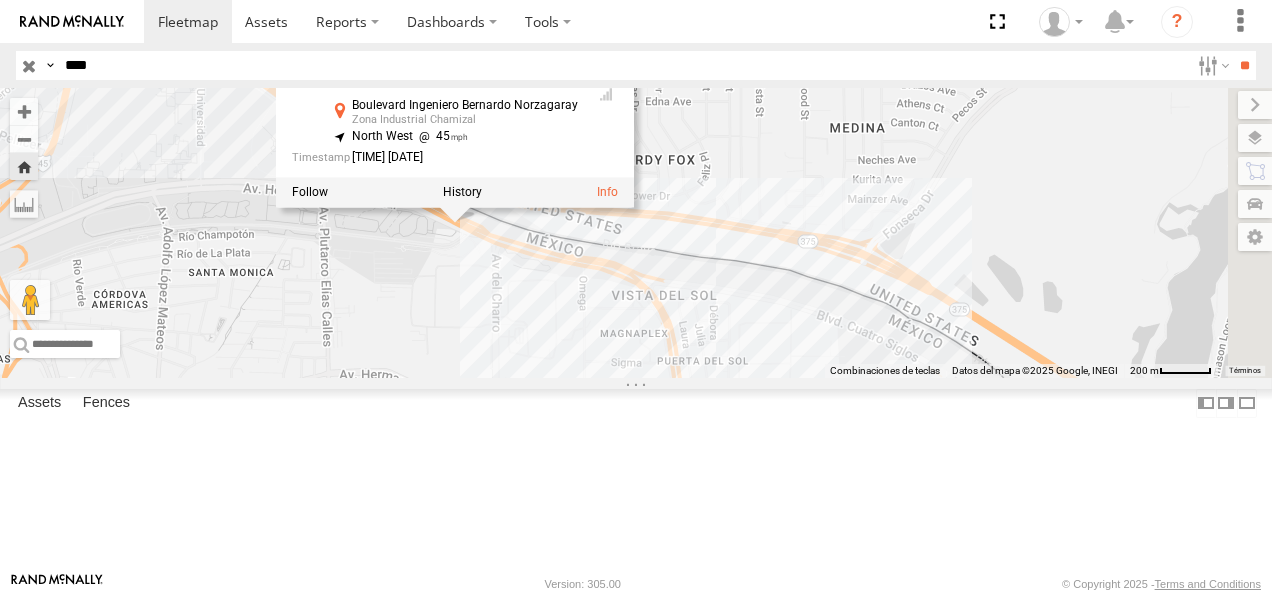 click on "FLEX NORTE" at bounding box center (0, 0) 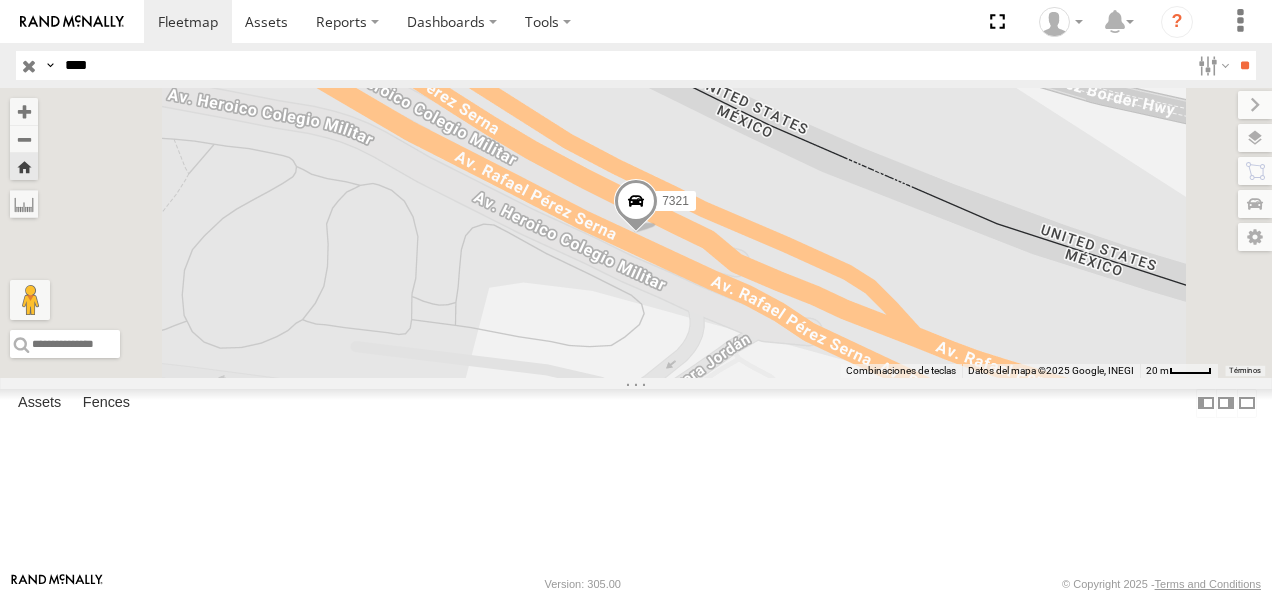 click at bounding box center (636, 206) 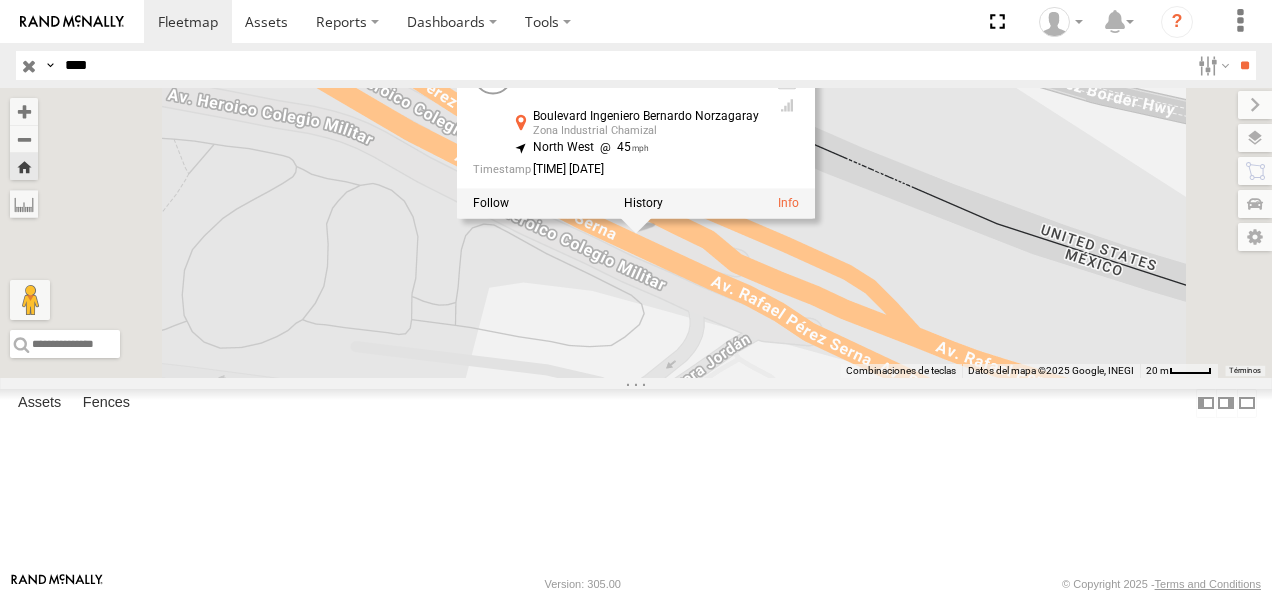 click on "7321" at bounding box center (0, 0) 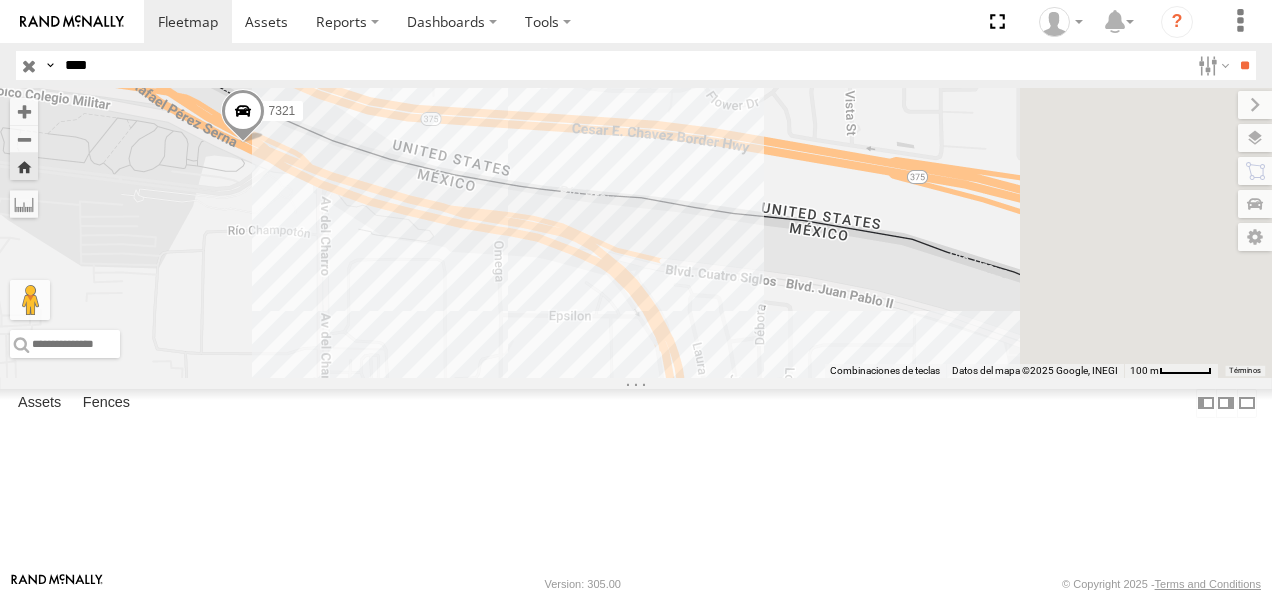 drag, startPoint x: 944, startPoint y: 421, endPoint x: 500, endPoint y: 320, distance: 455.34274 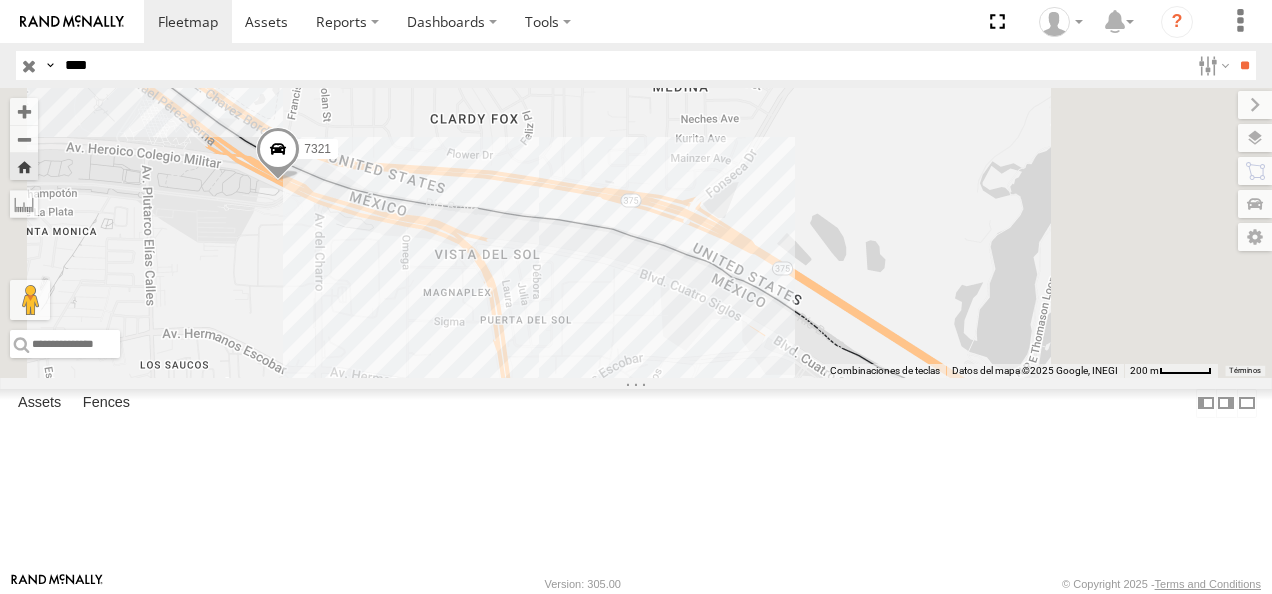 click at bounding box center [278, 154] 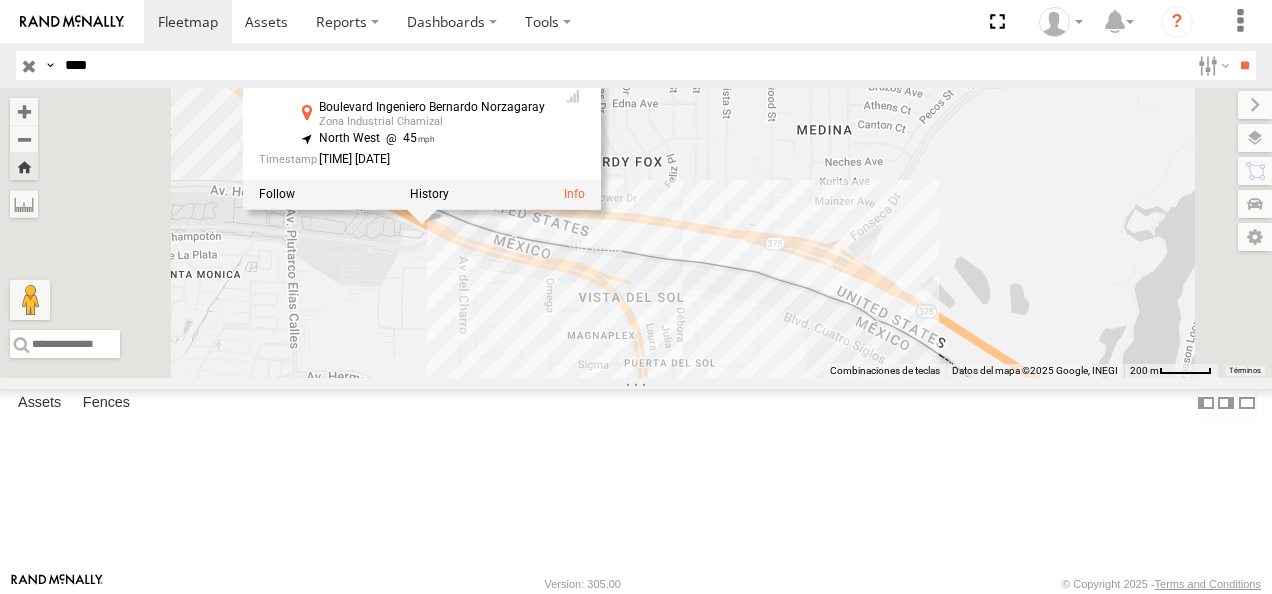 drag, startPoint x: 578, startPoint y: 320, endPoint x: 724, endPoint y: 365, distance: 152.77762 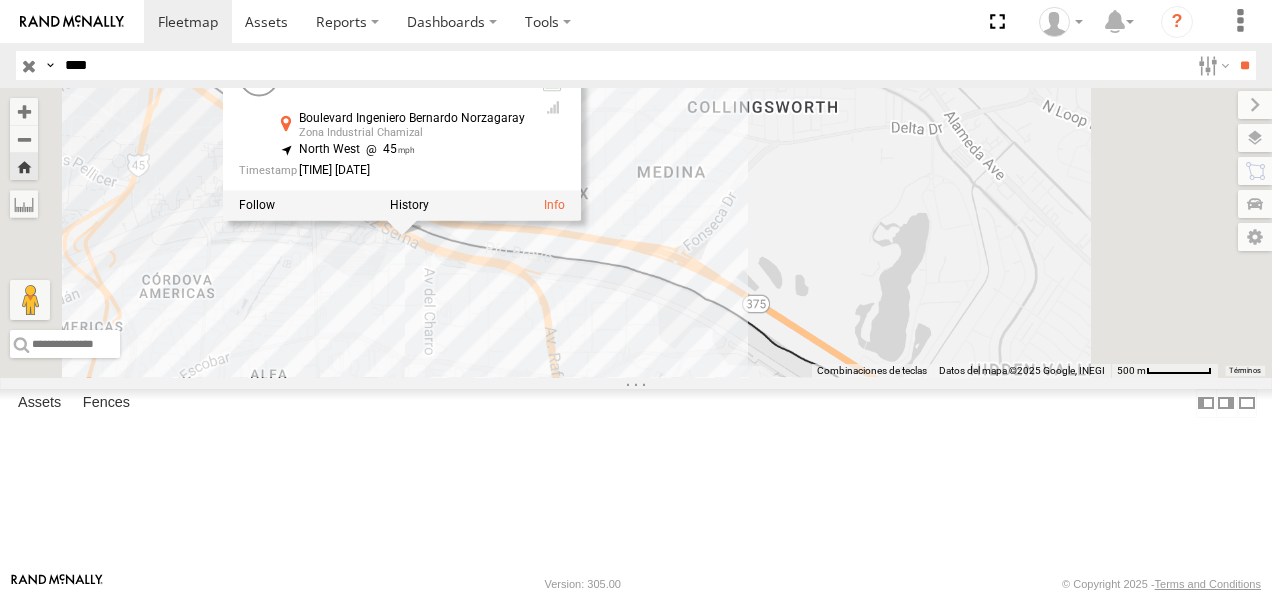 click on "7321 7321 FLEX NORTE Boulevard Ingeniero Bernardo Norzagaray Zona Industrial Chamizal [LATITUDE] ,  [LONGITUDE] North West 45 [TIME] [DATE]" at bounding box center (636, 233) 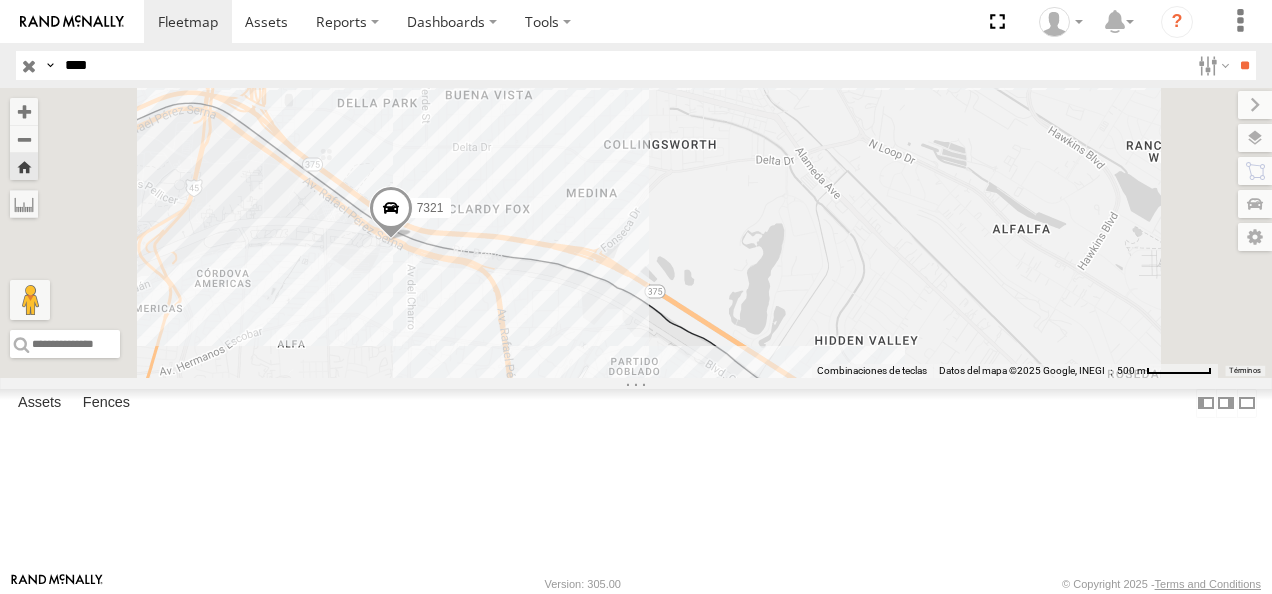 click at bounding box center [391, 213] 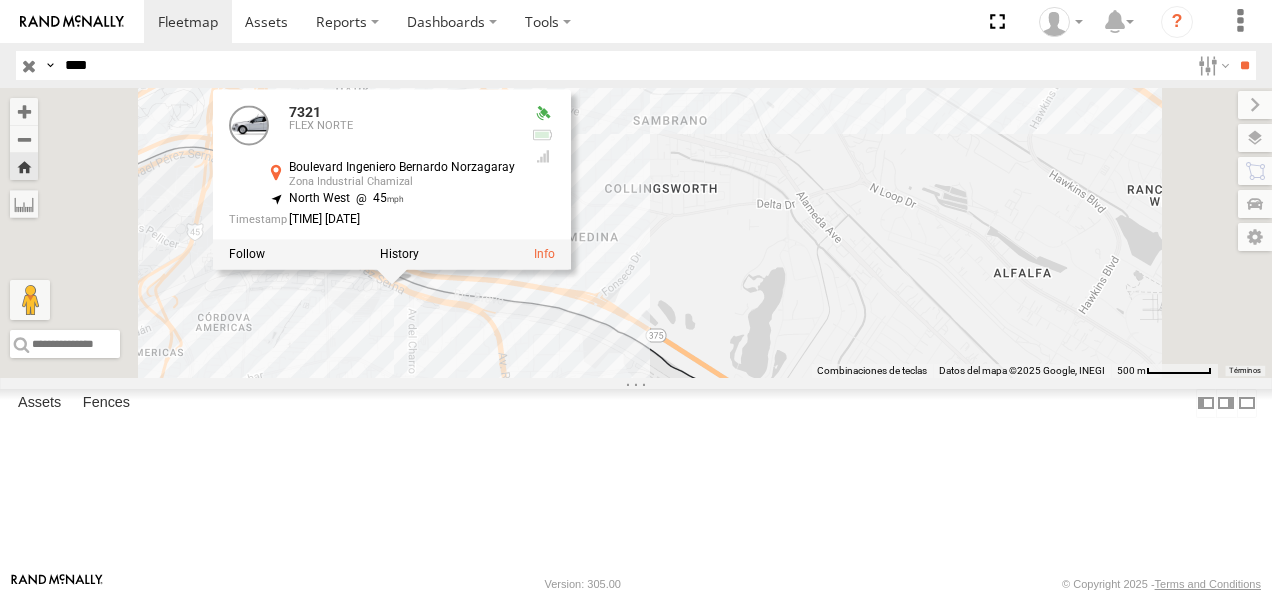 drag, startPoint x: 640, startPoint y: 378, endPoint x: 640, endPoint y: 426, distance: 48 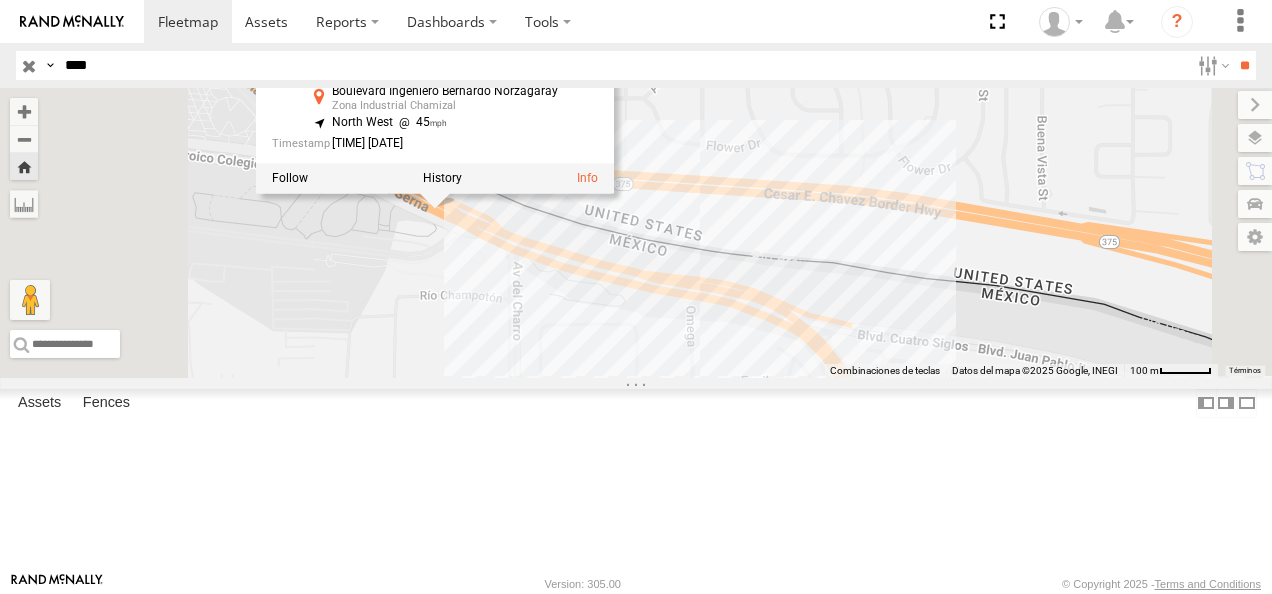 drag, startPoint x: 653, startPoint y: 352, endPoint x: 662, endPoint y: 441, distance: 89.453896 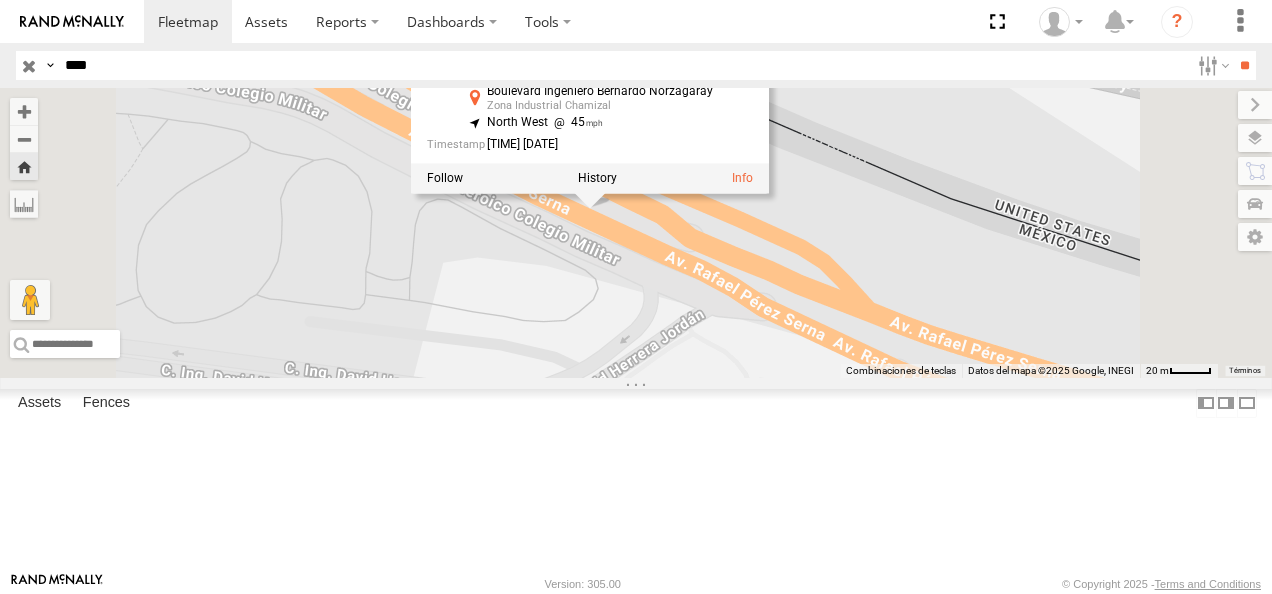 drag, startPoint x: 720, startPoint y: 356, endPoint x: 728, endPoint y: 421, distance: 65.490456 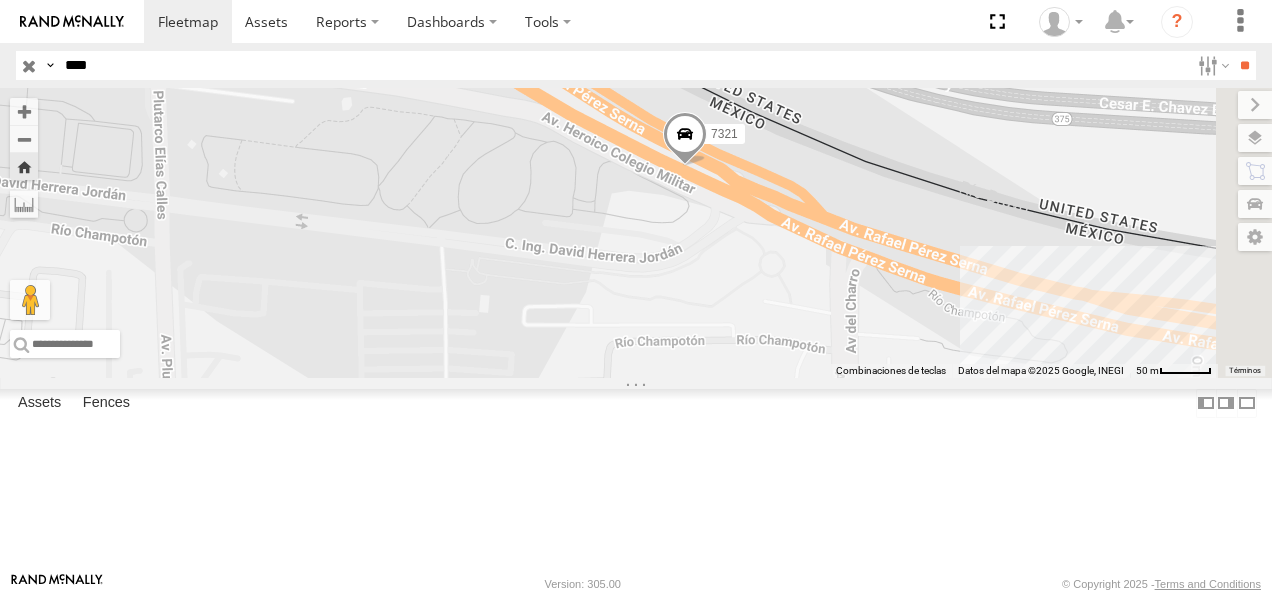 drag, startPoint x: 878, startPoint y: 372, endPoint x: 744, endPoint y: 394, distance: 135.79396 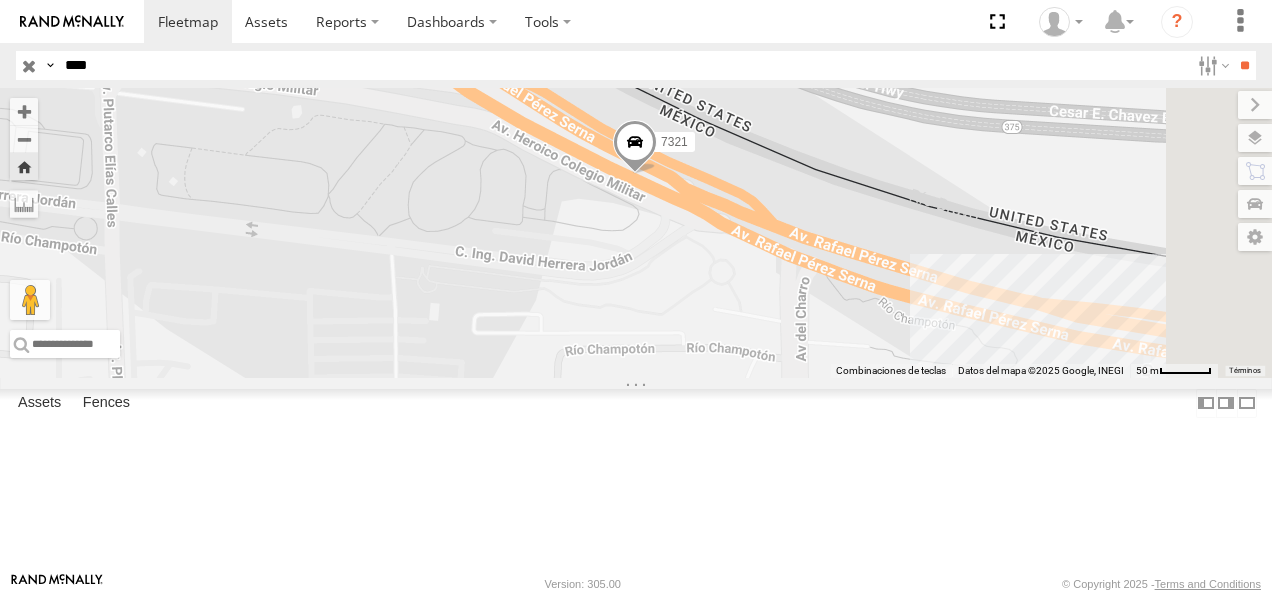click on "7321" at bounding box center [0, 0] 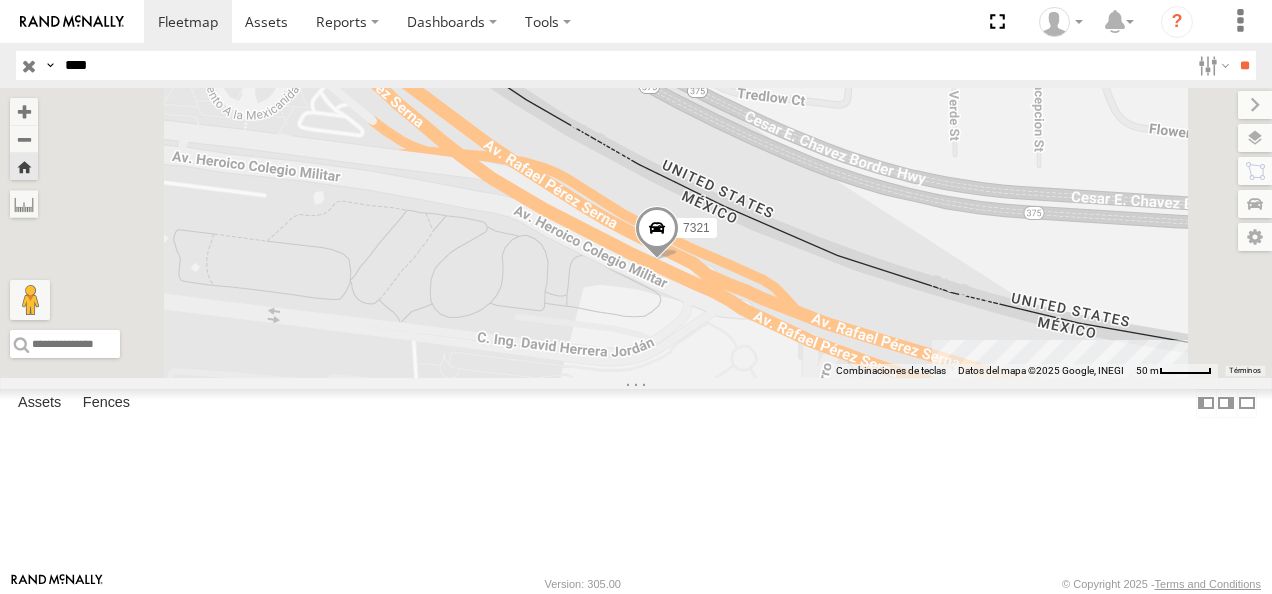 click at bounding box center (657, 233) 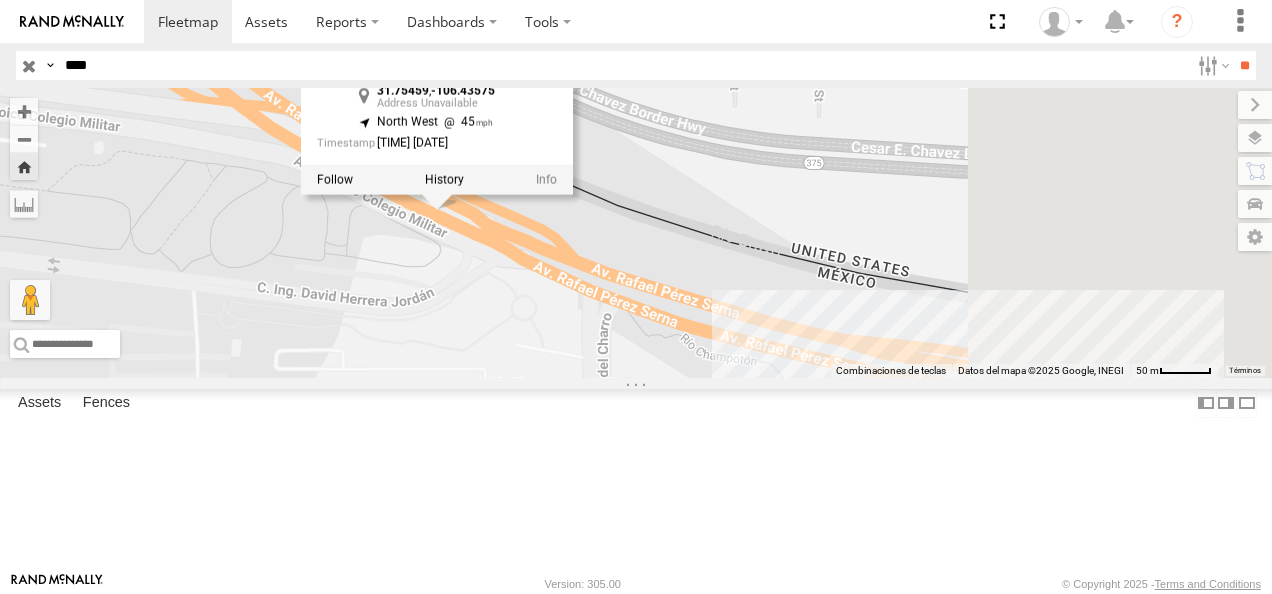 drag, startPoint x: 938, startPoint y: 404, endPoint x: 709, endPoint y: 352, distance: 234.82973 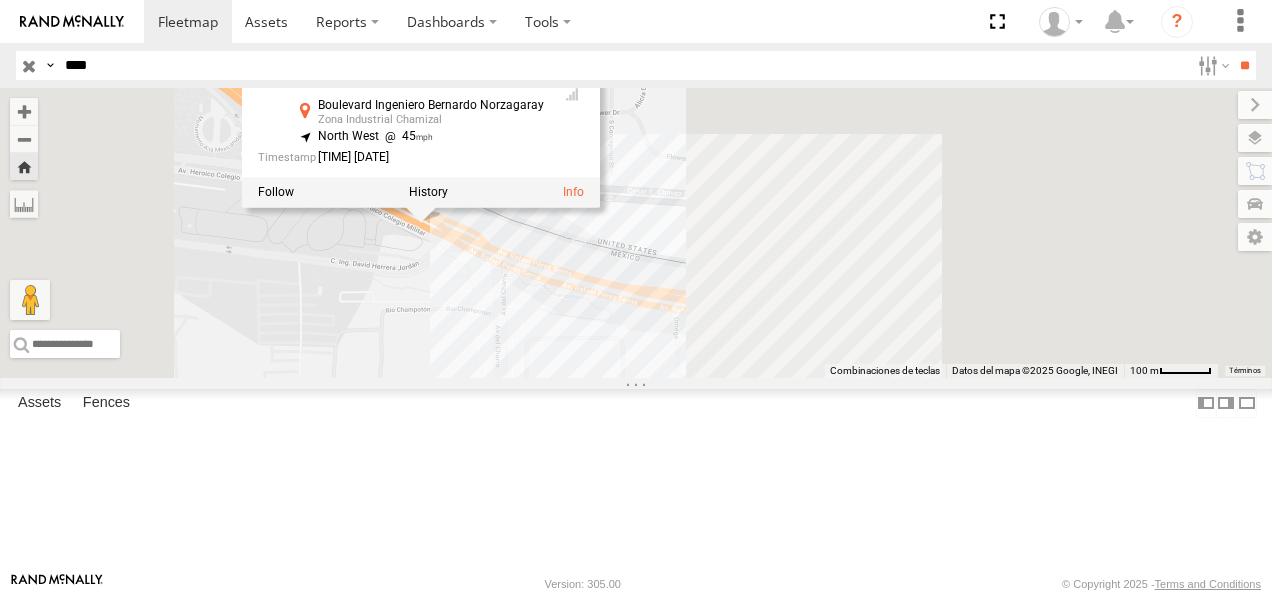 drag, startPoint x: 838, startPoint y: 418, endPoint x: 776, endPoint y: 402, distance: 64.03124 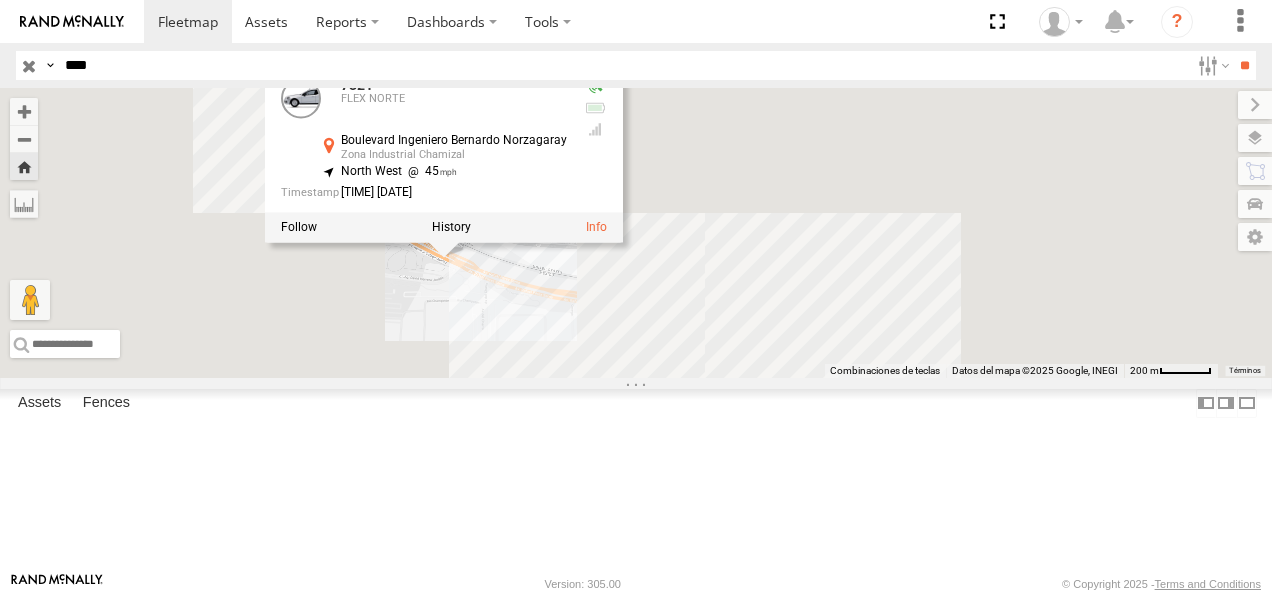 click on "7321 7321 FLEX NORTE Boulevard Ingeniero Bernardo Norzagaray Zona Industrial Chamizal [LATITUDE] ,  [LONGITUDE] North West 45 [TIME] [DATE]" at bounding box center (636, 233) 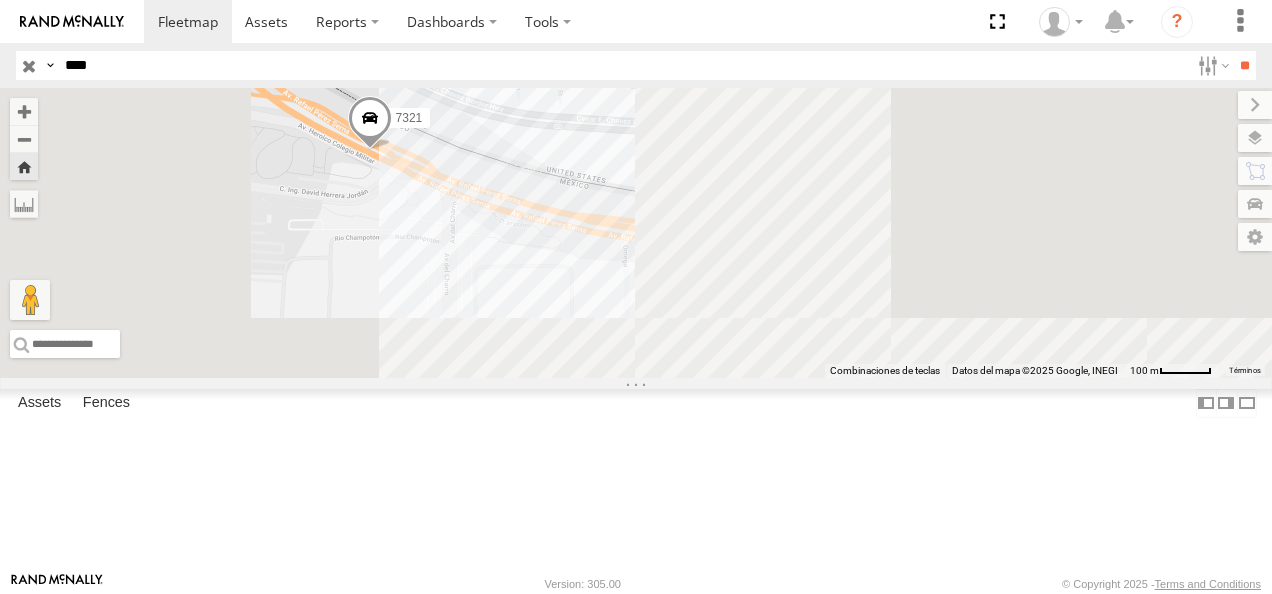 drag, startPoint x: 755, startPoint y: 413, endPoint x: 741, endPoint y: 361, distance: 53.851646 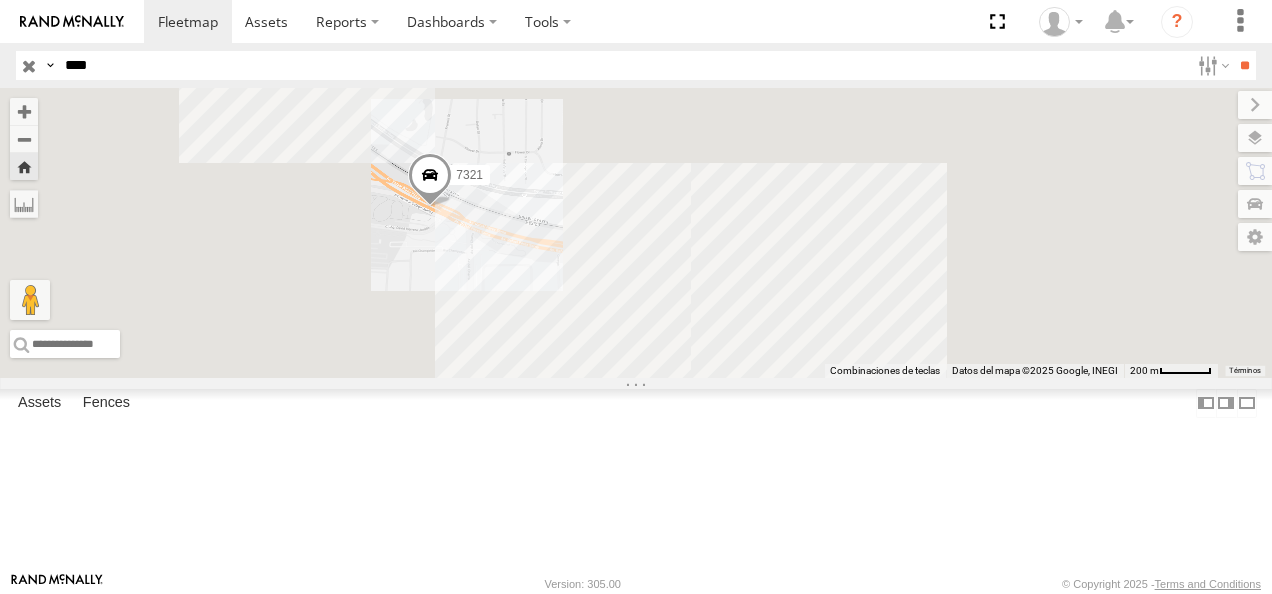 drag, startPoint x: 114, startPoint y: 59, endPoint x: 23, endPoint y: 58, distance: 91.00549 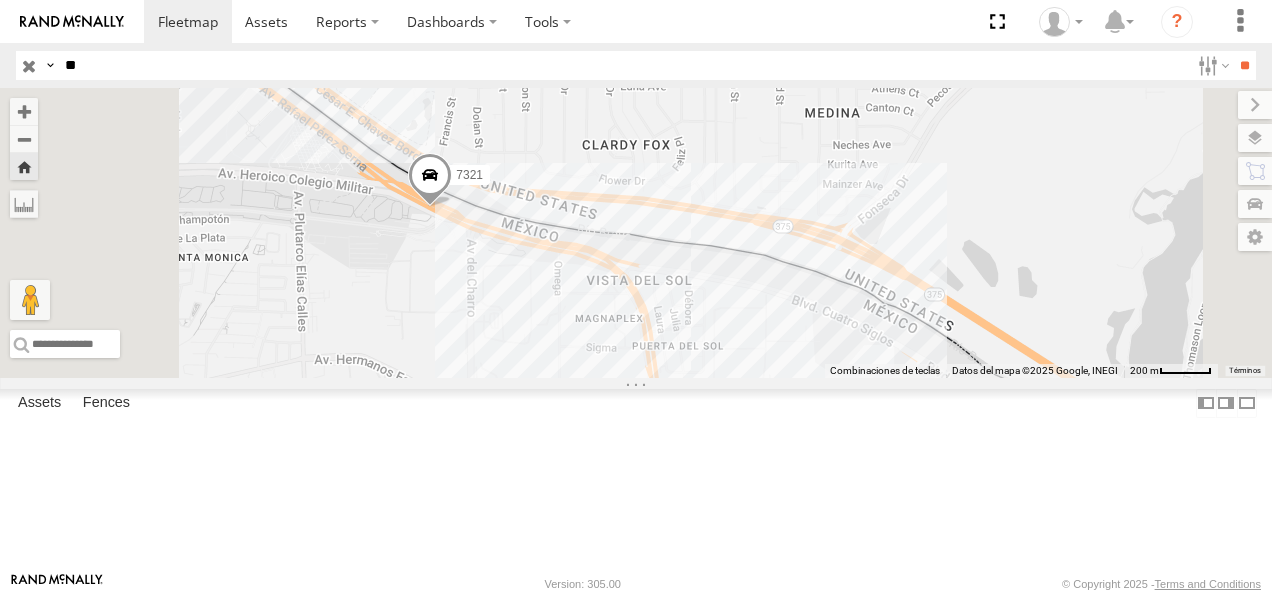 click on "**" at bounding box center (1244, 65) 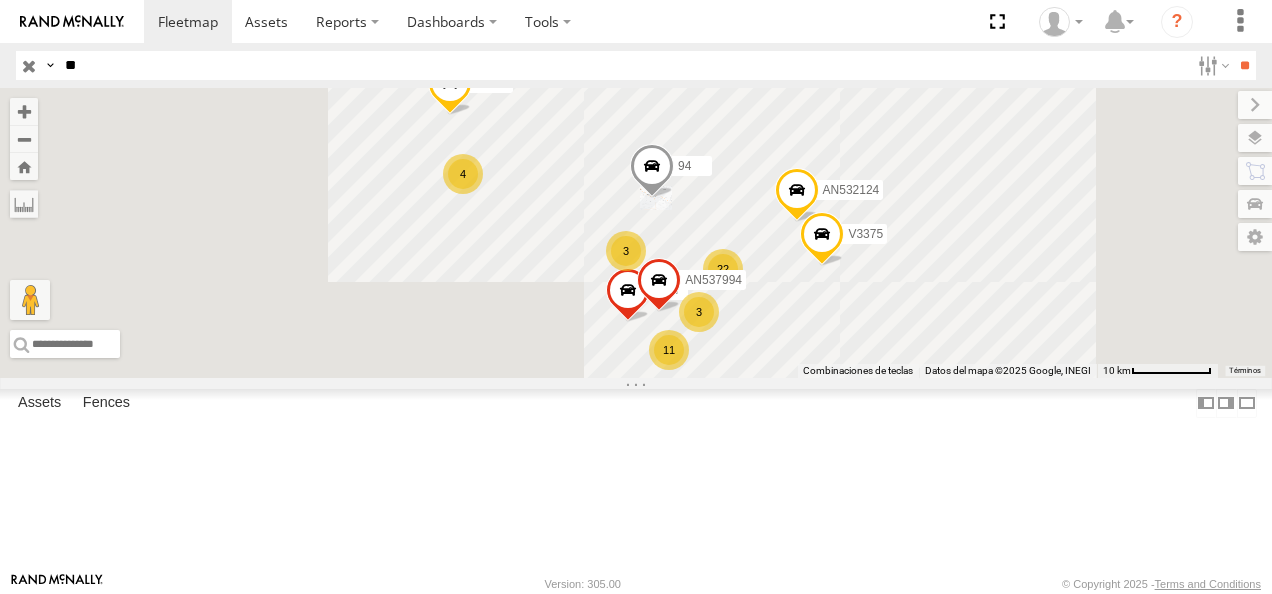 scroll, scrollTop: 400, scrollLeft: 0, axis: vertical 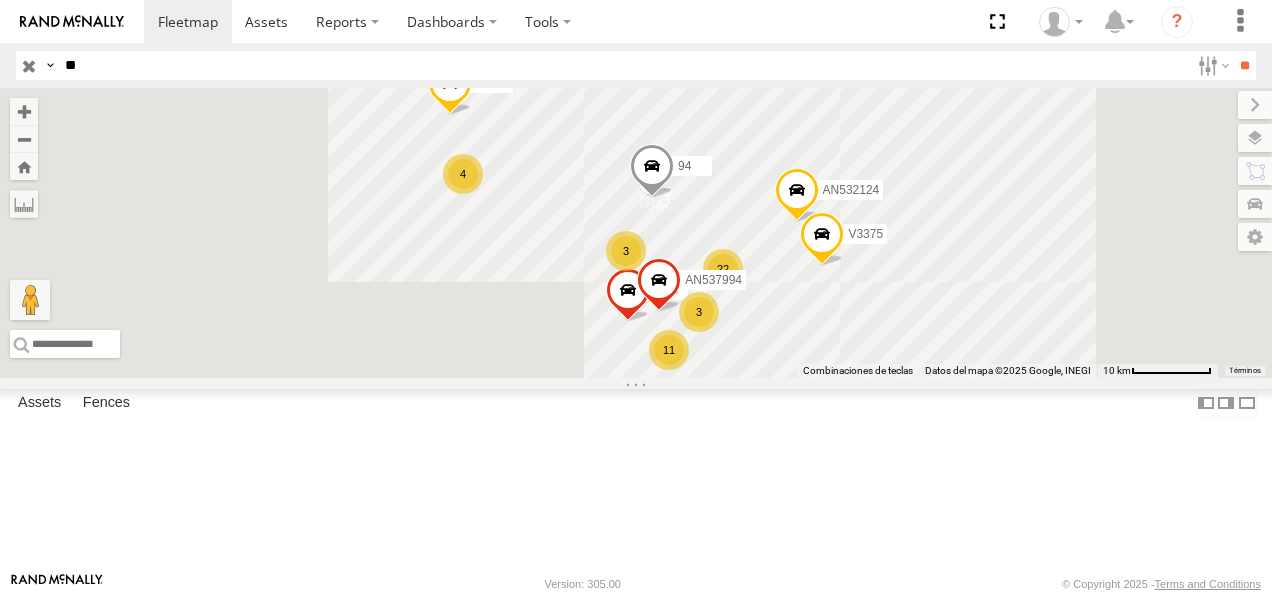 click on "94
FLEX NORTE" at bounding box center (0, 0) 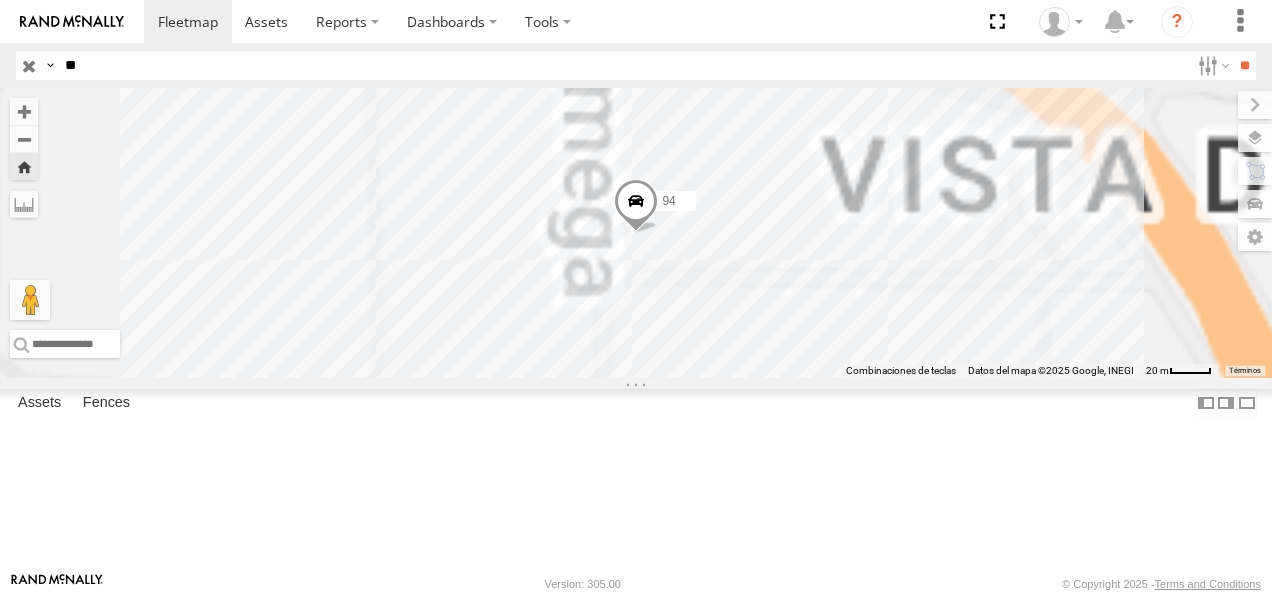 drag, startPoint x: 122, startPoint y: 73, endPoint x: 3, endPoint y: 48, distance: 121.597694 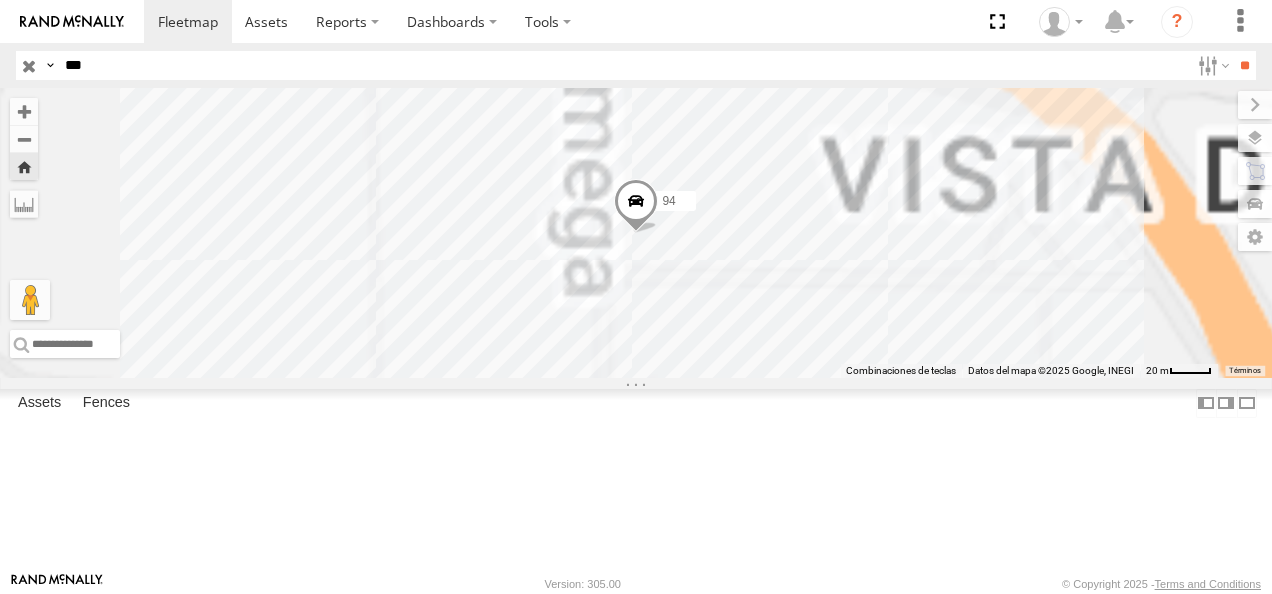 click on "**" at bounding box center (1244, 65) 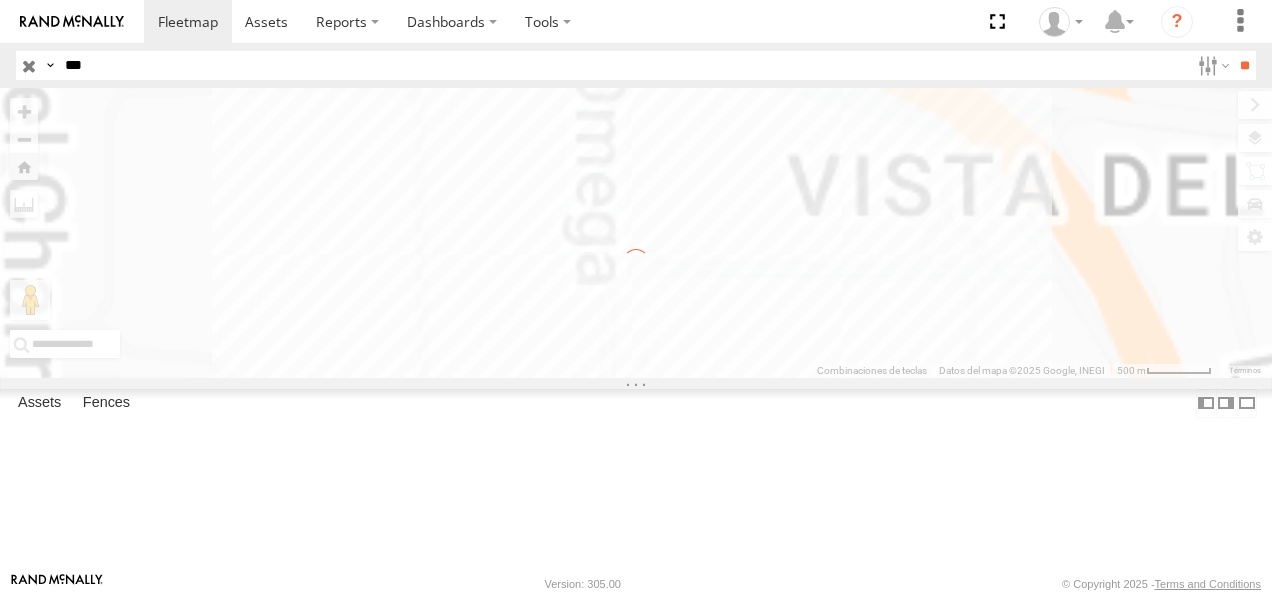 scroll, scrollTop: 0, scrollLeft: 0, axis: both 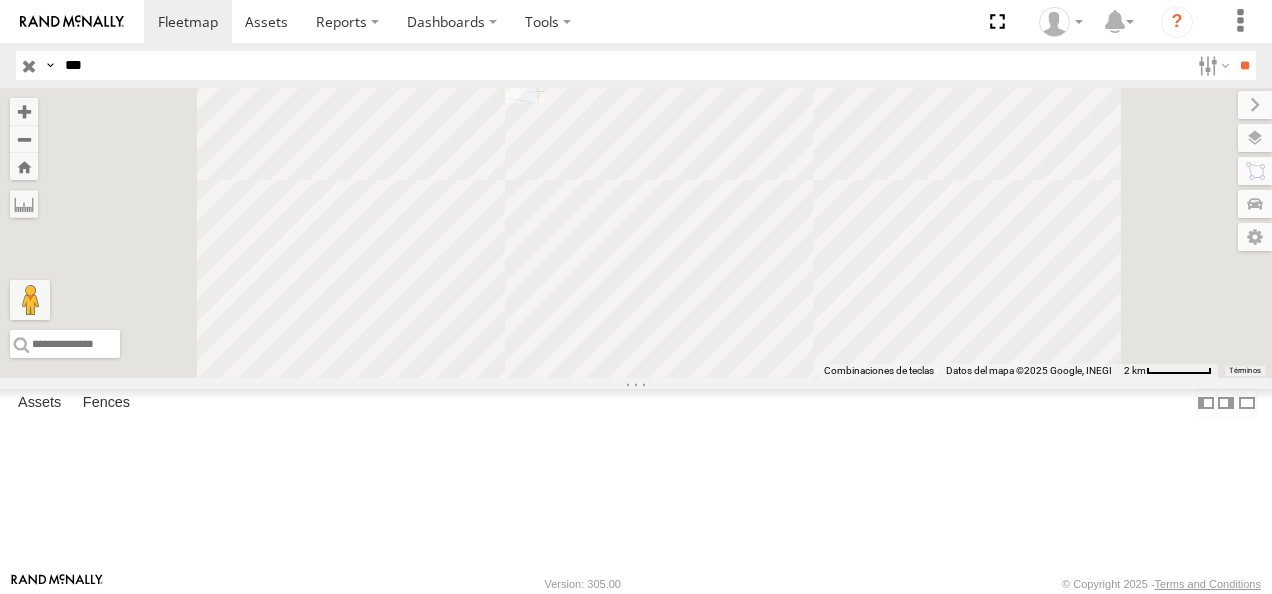 click on "Cruce" at bounding box center (0, 0) 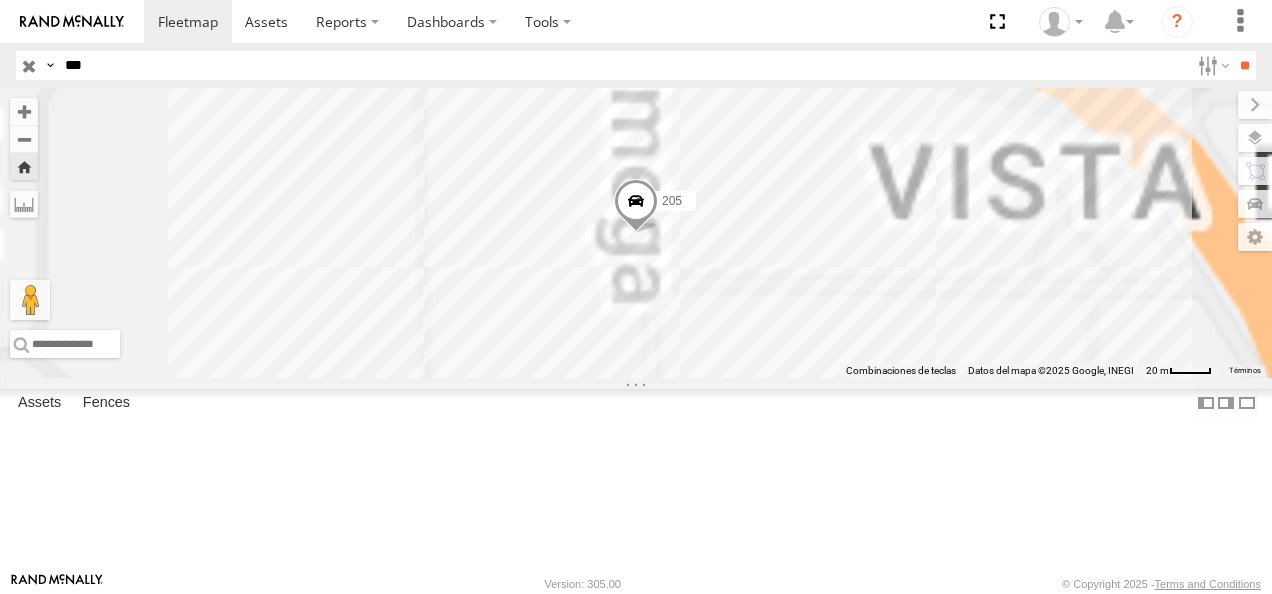 click at bounding box center (636, 206) 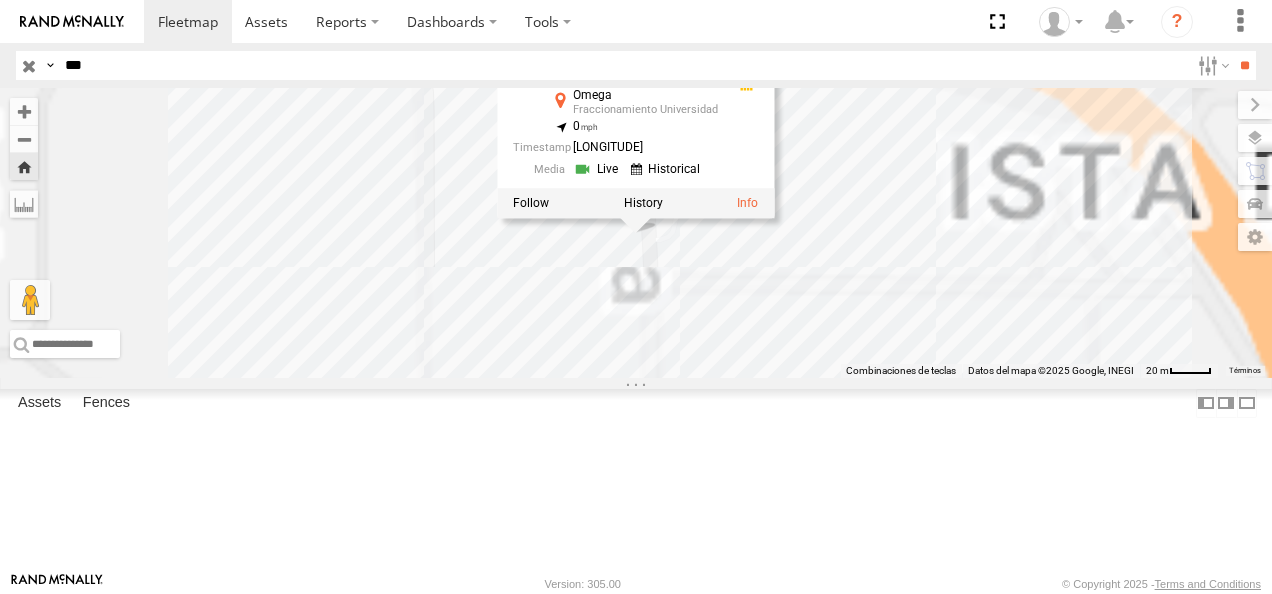 click on "205 205 Cruce Omega Fraccionamiento Universidad [LATITUDE] ,  [LONGITUDE] 0 [TIME] [DATE]" at bounding box center [636, 233] 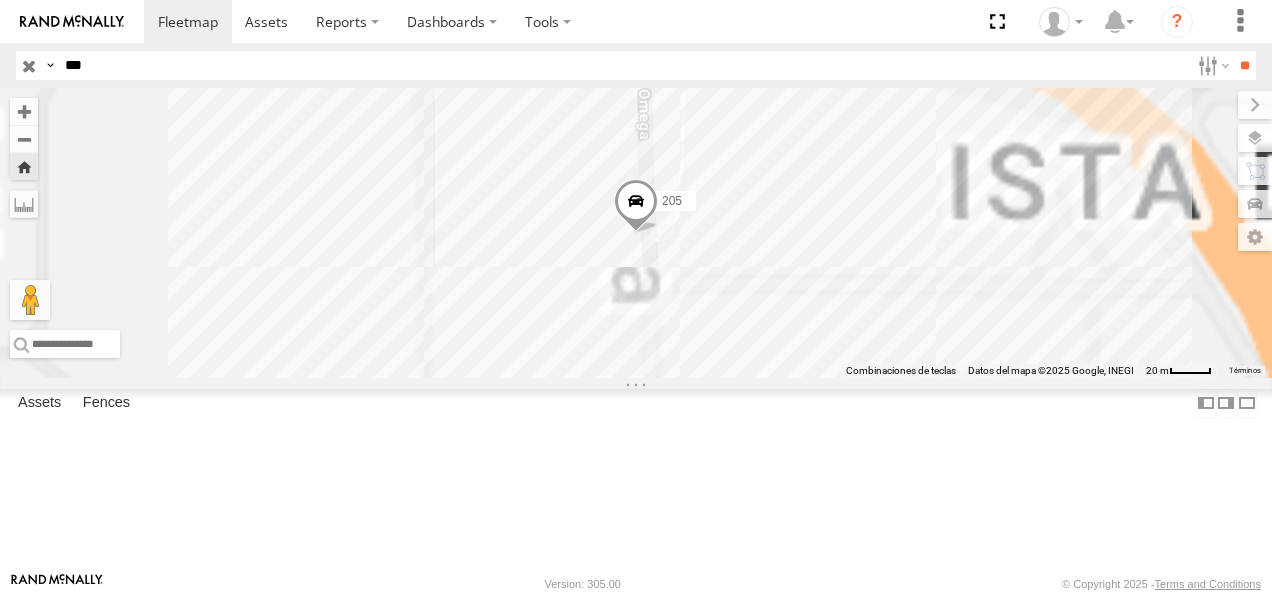 drag, startPoint x: 70, startPoint y: 62, endPoint x: -4, endPoint y: 76, distance: 75.31268 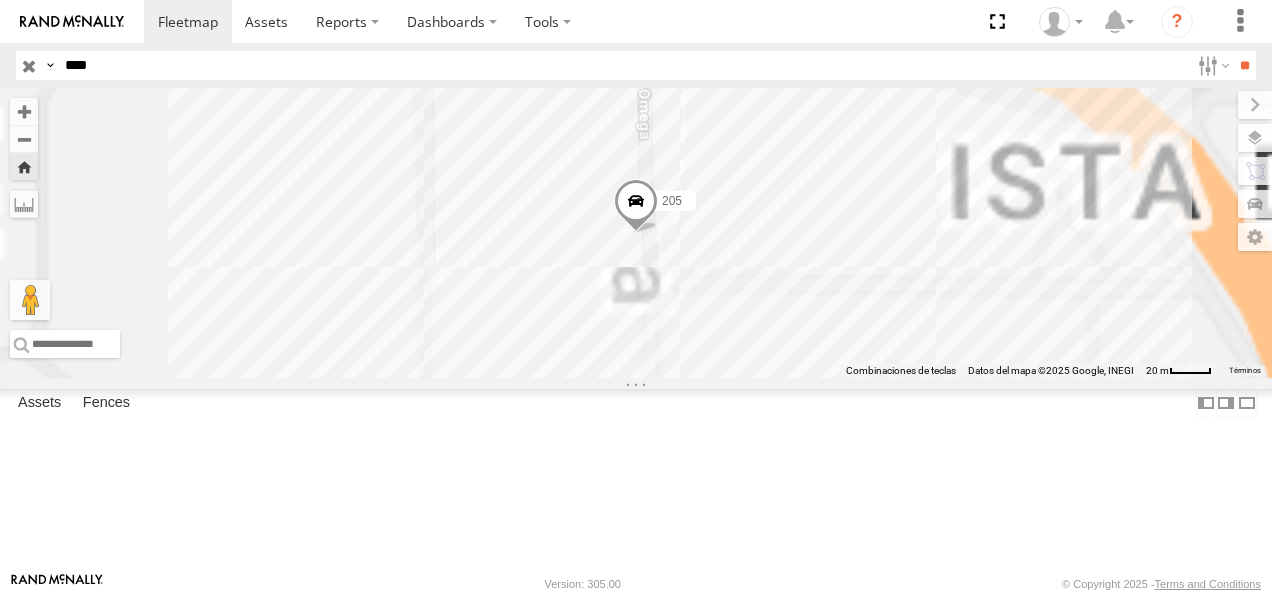 type on "****" 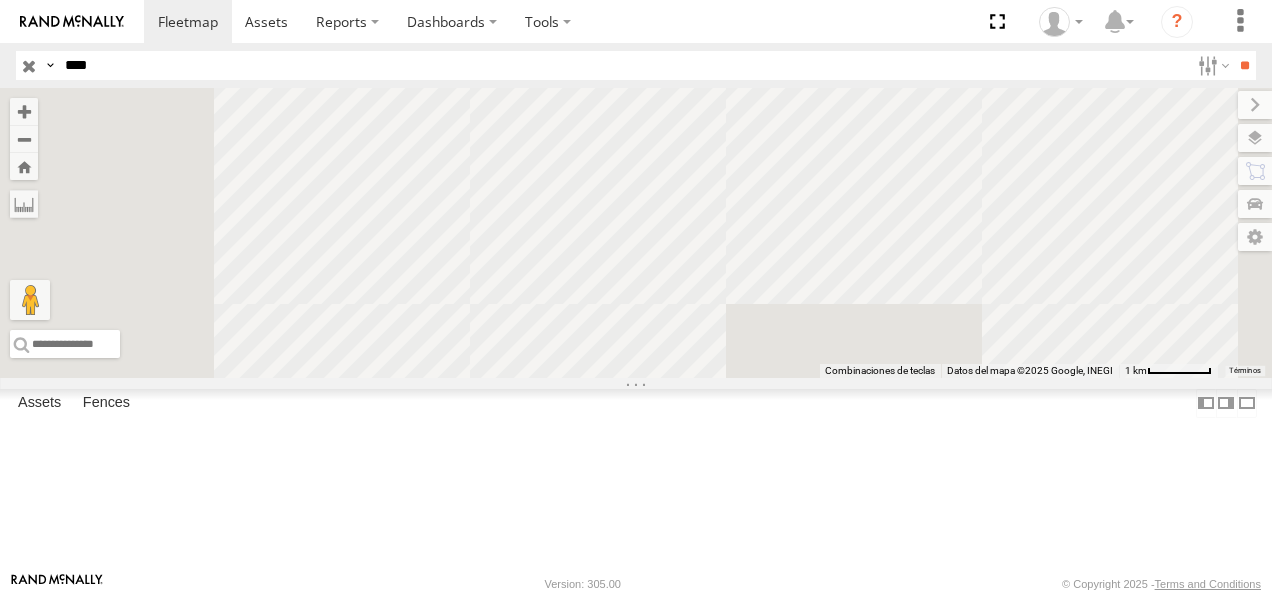 click on "8798" at bounding box center [0, 0] 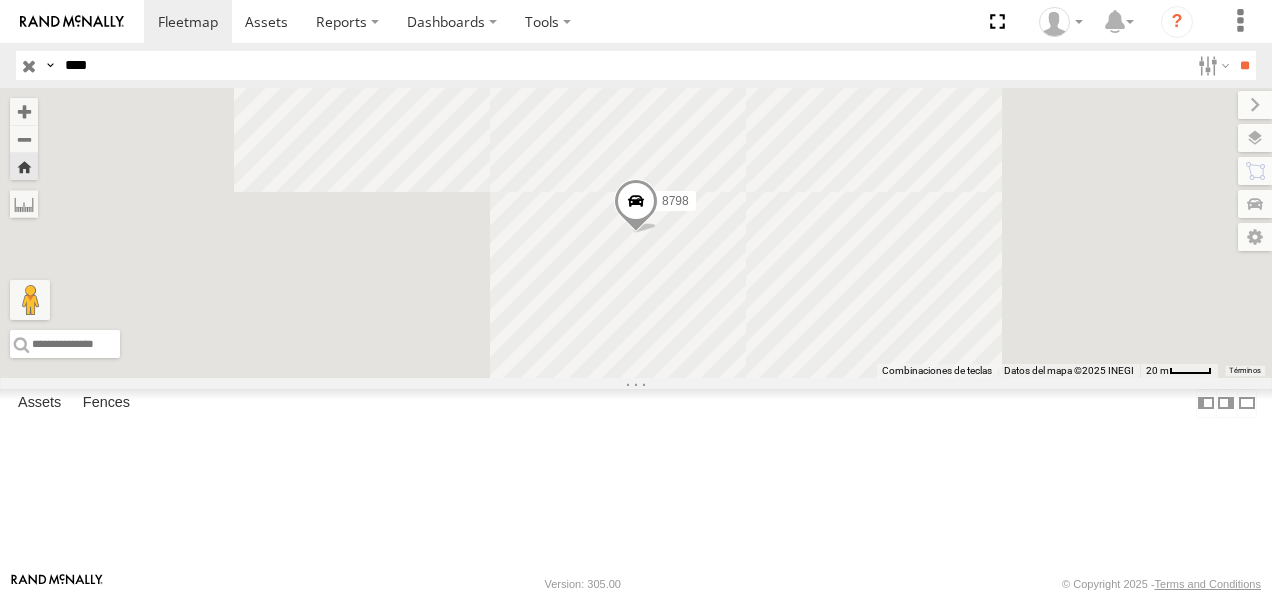 drag, startPoint x: 106, startPoint y: 67, endPoint x: 12, endPoint y: 54, distance: 94.89468 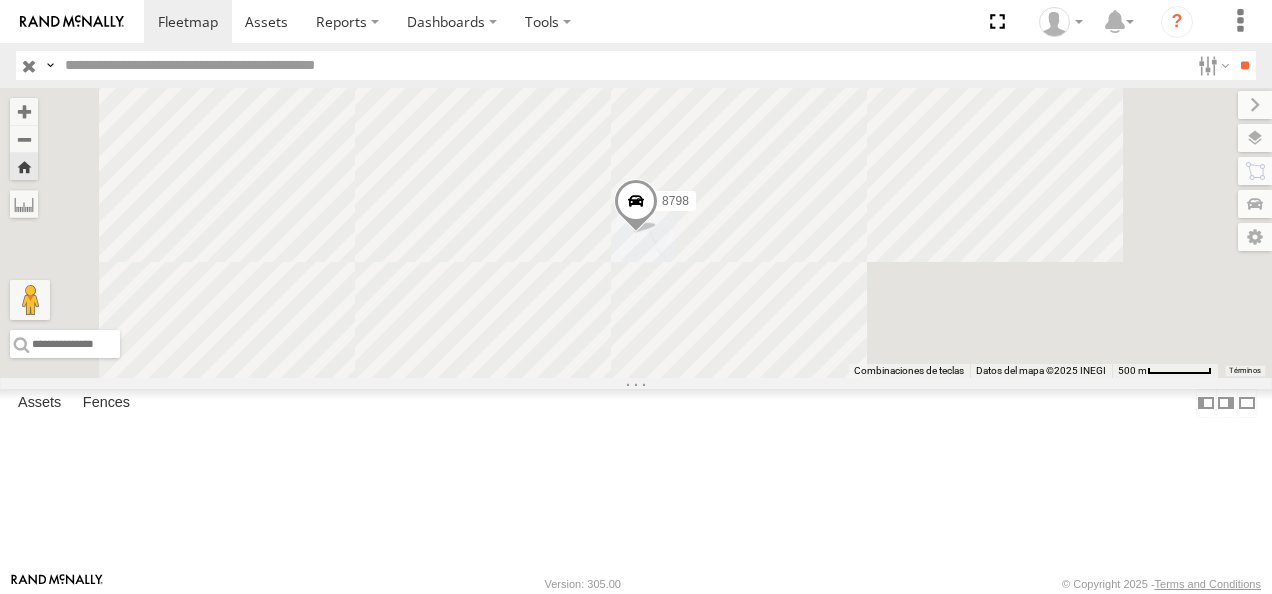 click at bounding box center [623, 65] 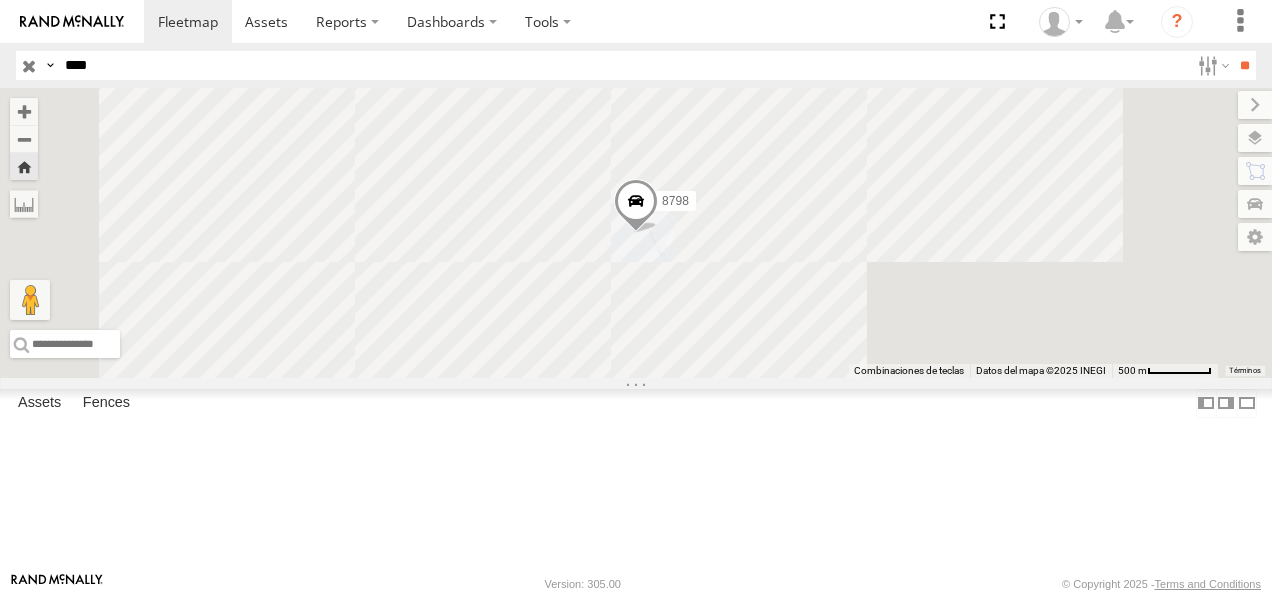 type on "****" 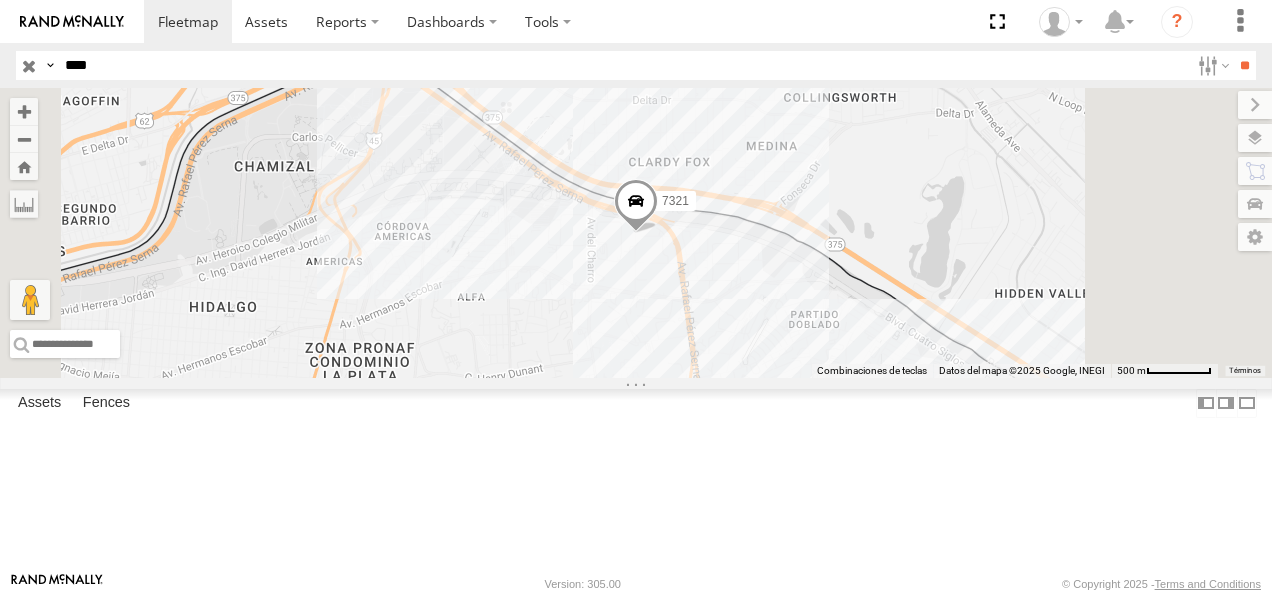 click on "7321" at bounding box center (0, 0) 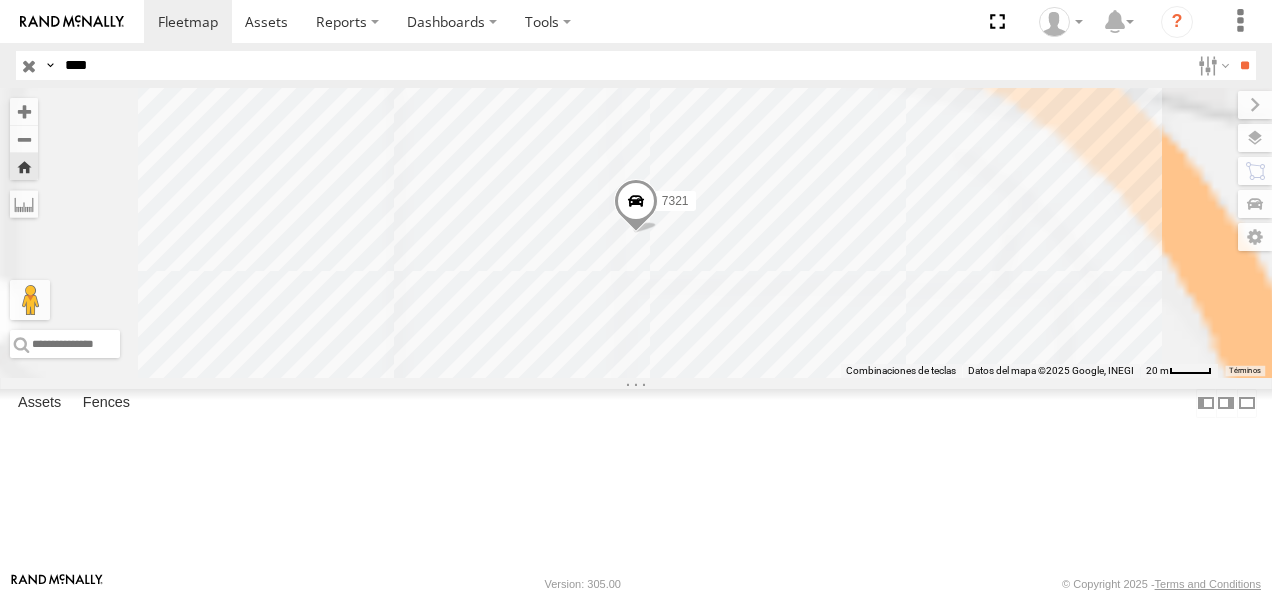 click at bounding box center (636, 206) 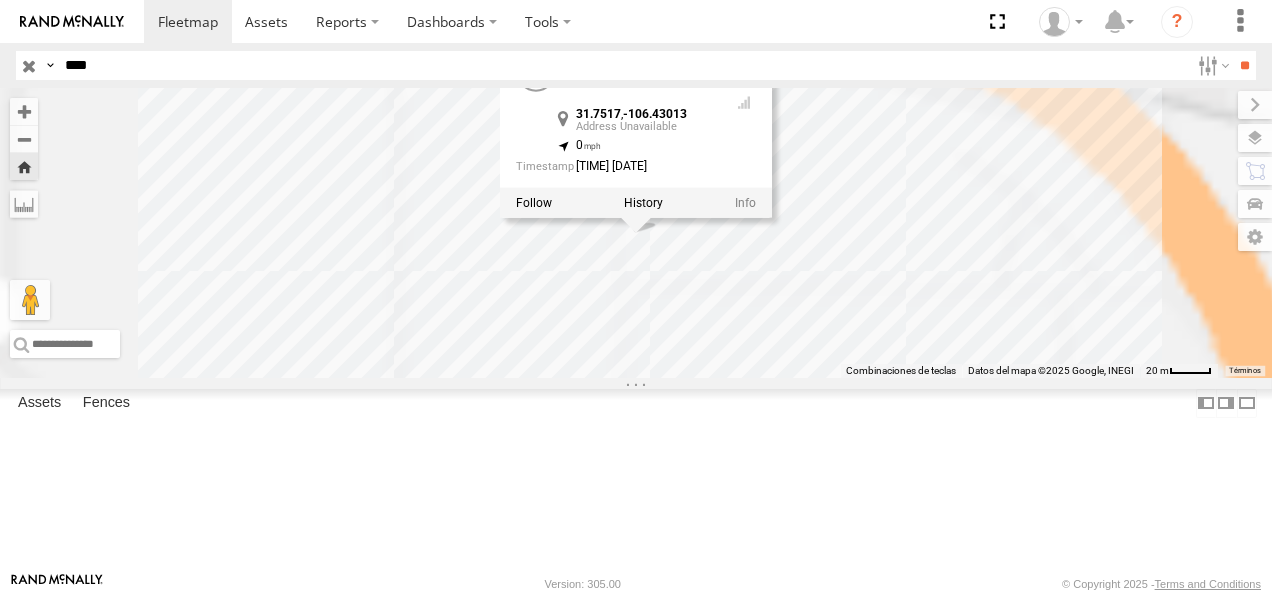 click on "7321 7321 [LATITUDE] ,  [LONGITUDE] 0 [TIME] [DATE]" at bounding box center (636, 233) 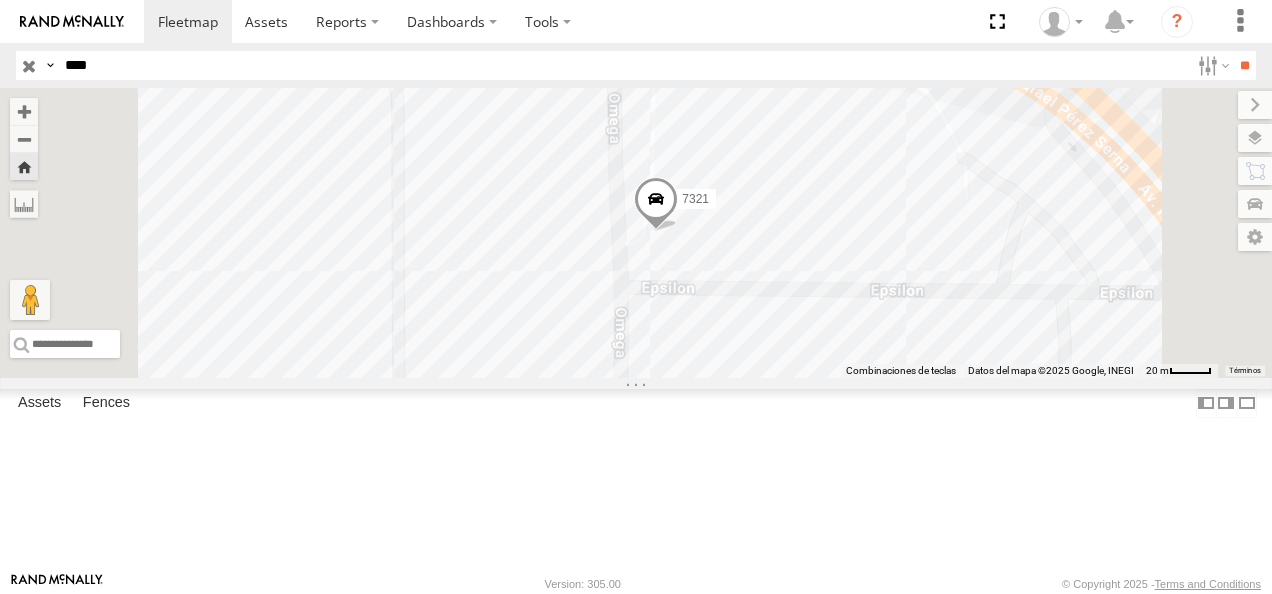 click at bounding box center (656, 204) 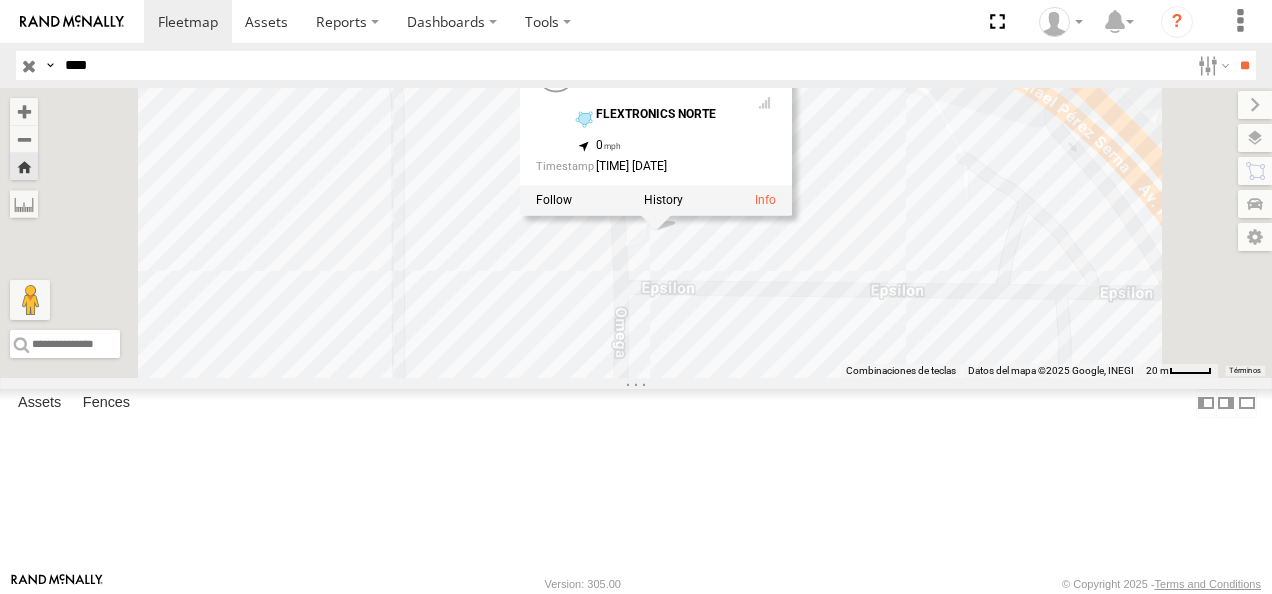 click on "7321 7321 FLEX NORTE FLEXTRONICS NORTE [LATITUDE] ,  [LONGITUDE] 0 [TIME] [DATE]" at bounding box center [636, 233] 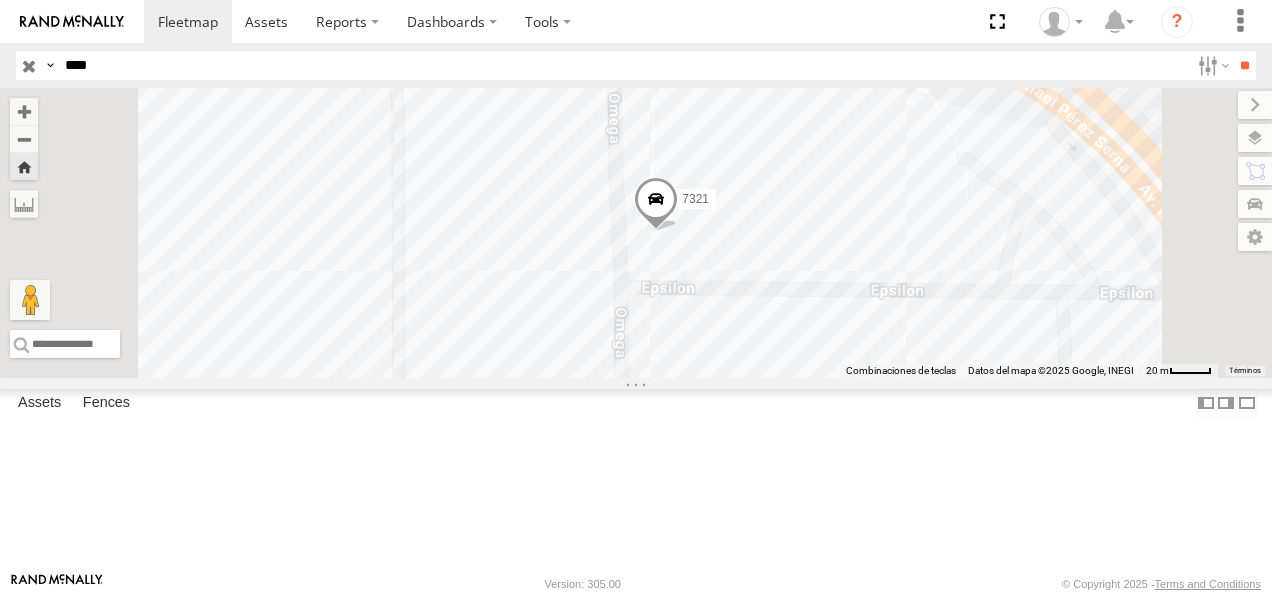 click at bounding box center [656, 204] 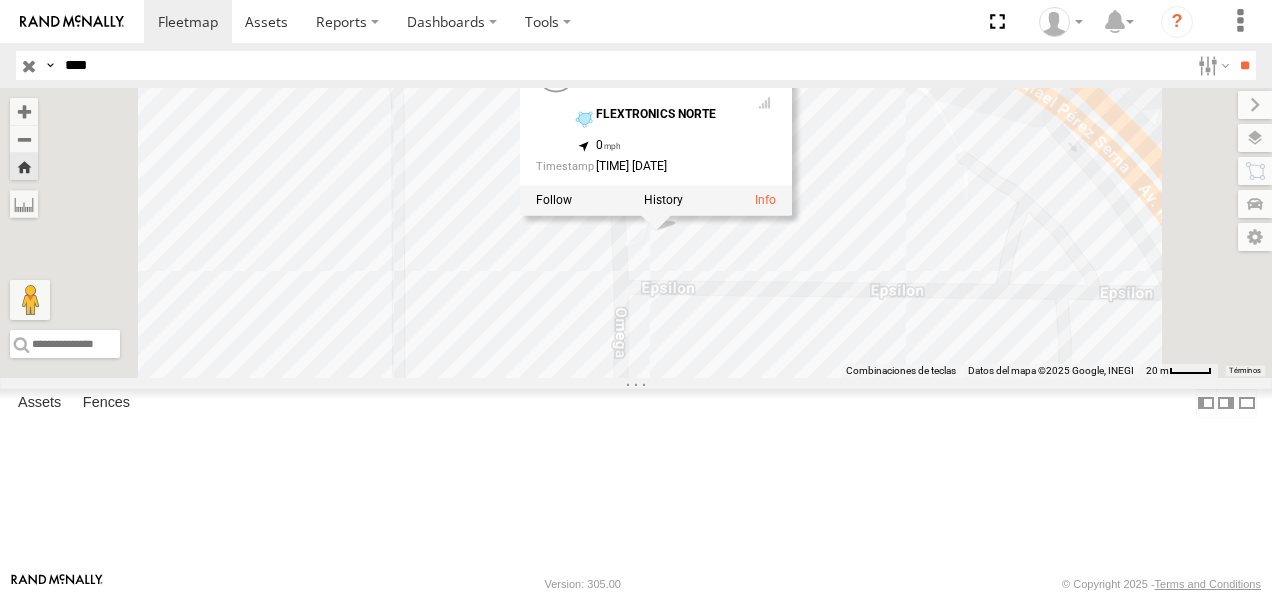 click on "7321 7321 FLEX NORTE FLEXTRONICS NORTE [LATITUDE] ,  [LONGITUDE] 0 [TIME] [DATE]" at bounding box center [636, 233] 